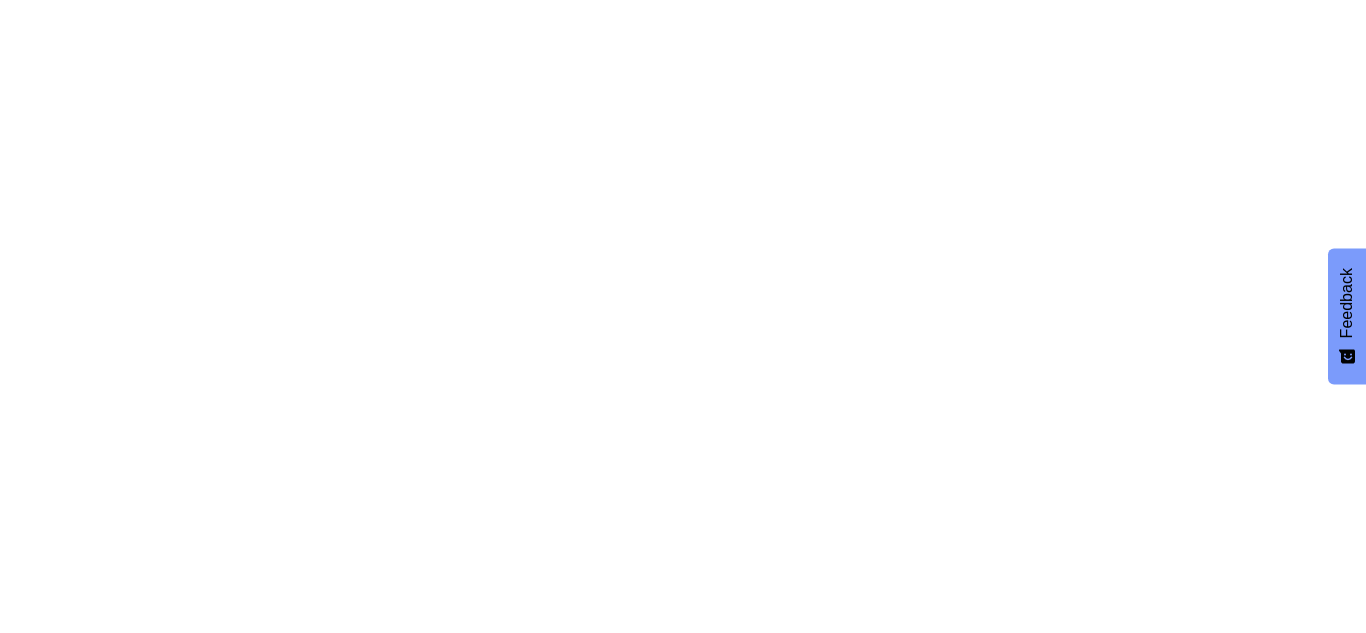 scroll, scrollTop: 0, scrollLeft: 0, axis: both 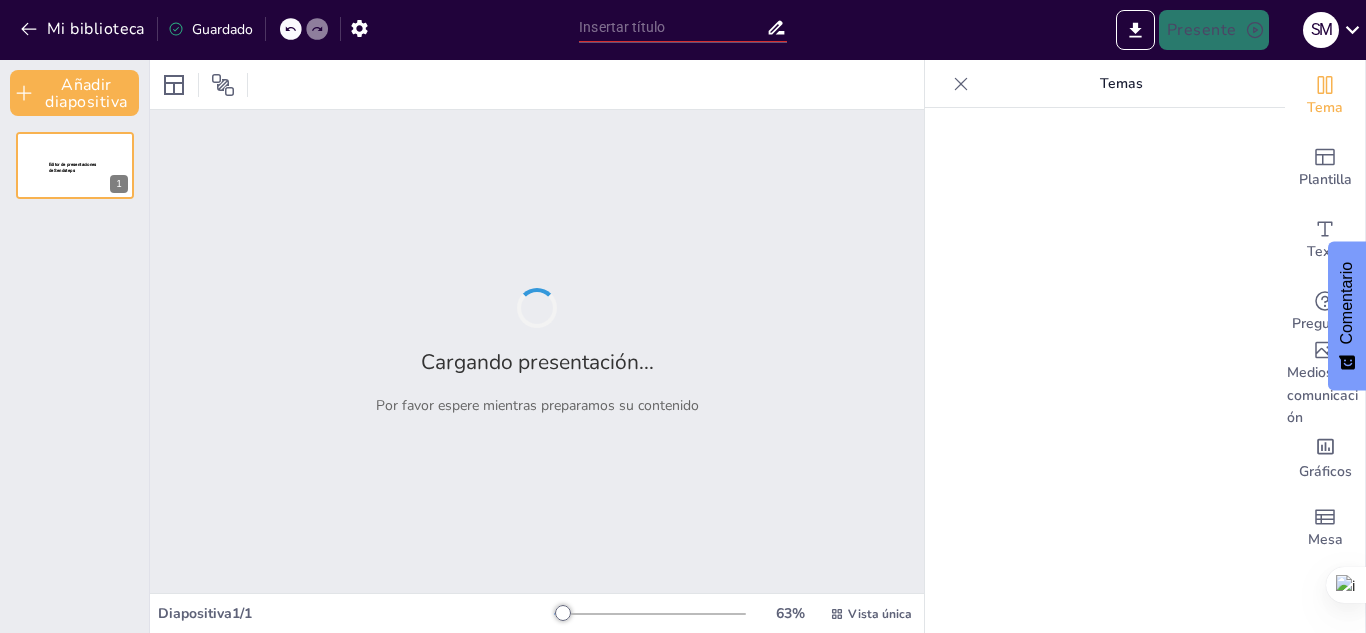 type on "Fundamentos del Magnetismo: Campo Magnético y Fuerzas Asociadas" 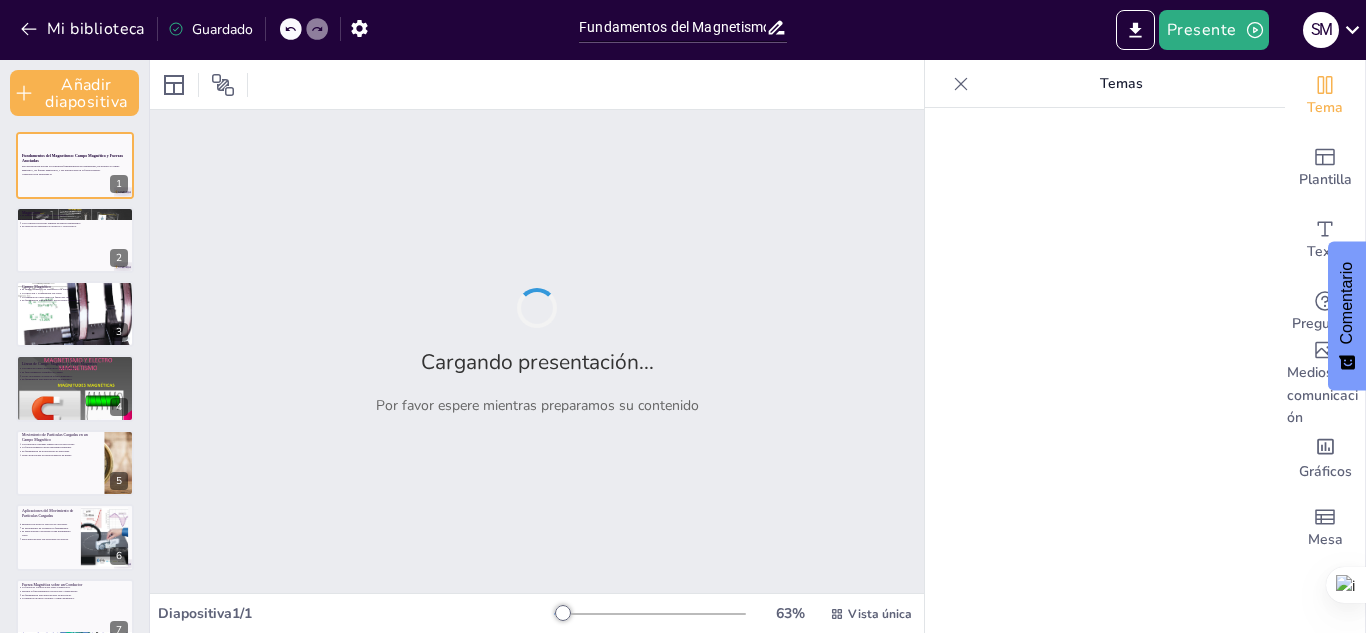 checkbox on "true" 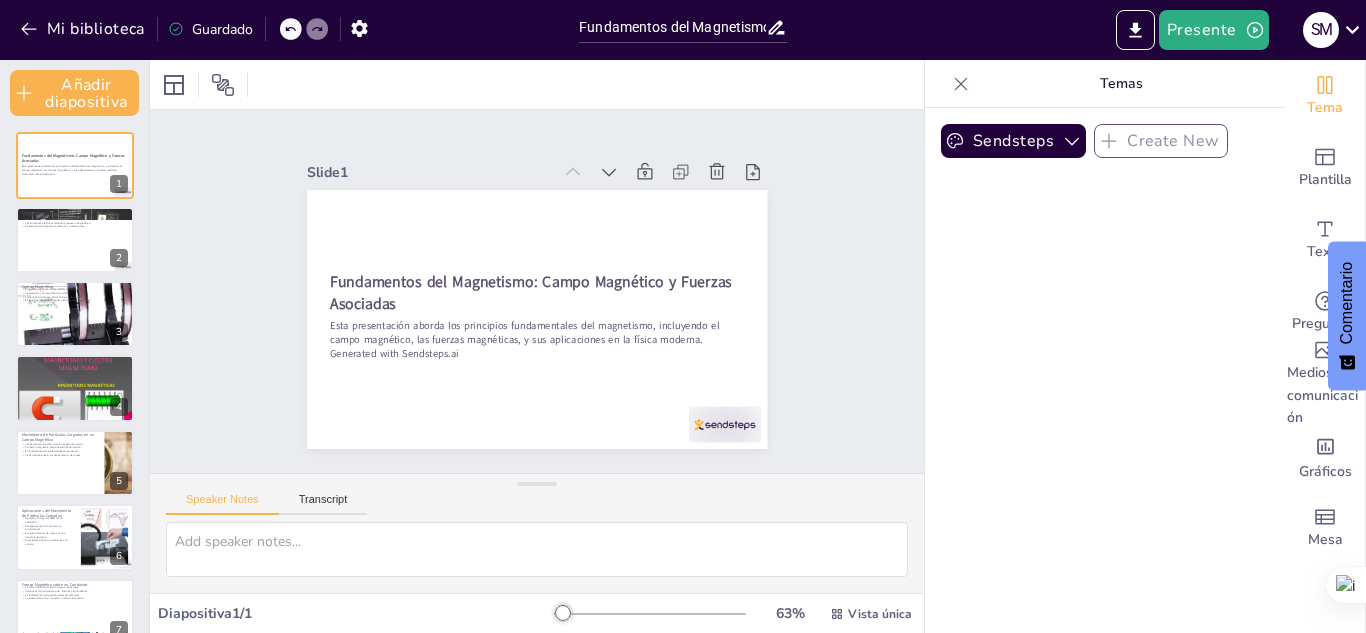 checkbox on "true" 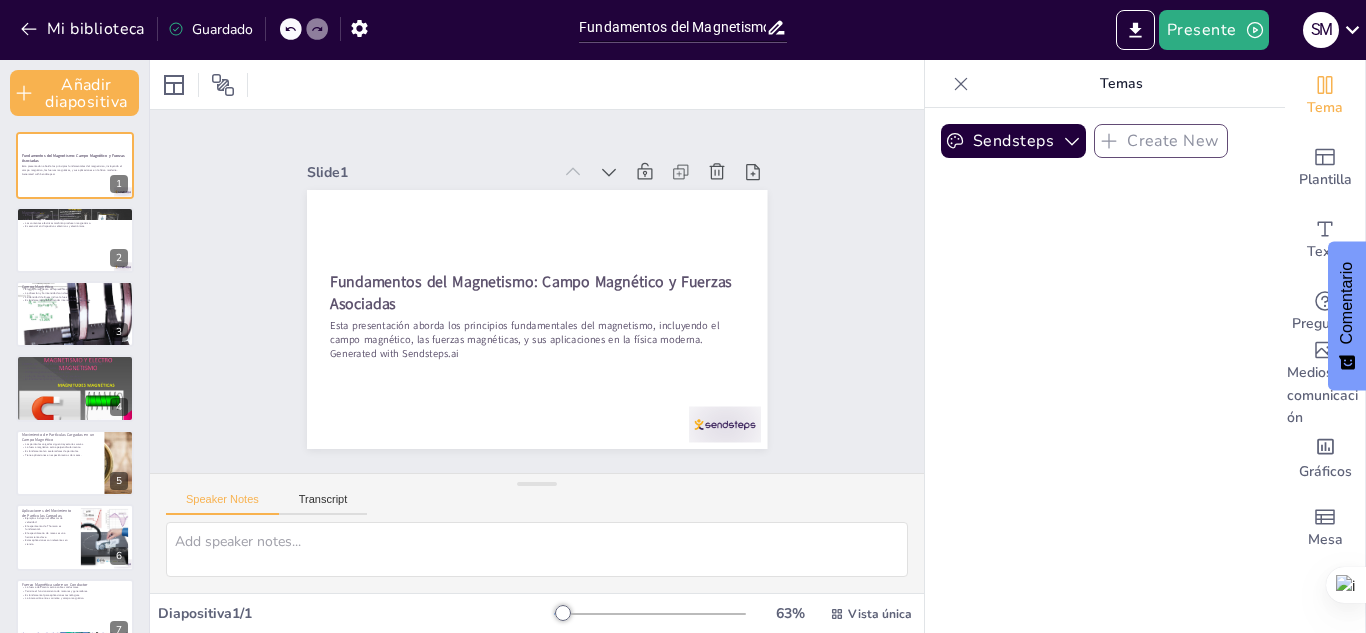checkbox on "true" 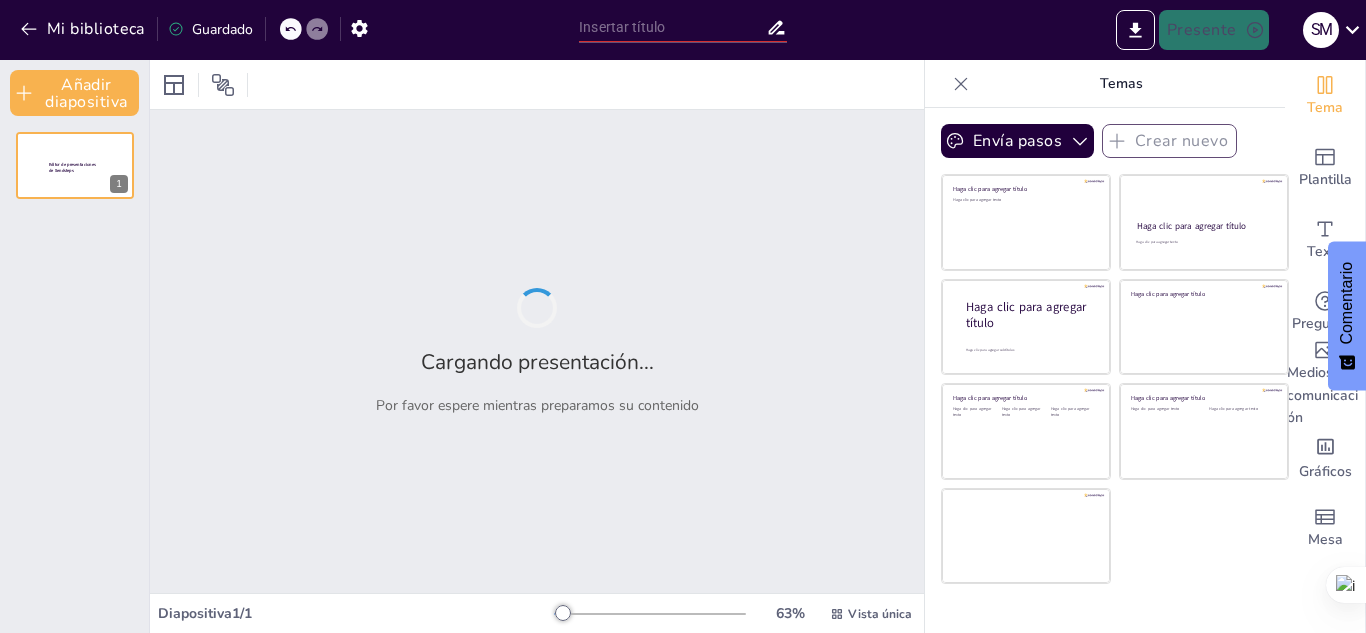 type on "Fundamentos del Magnetismo: Campo Magnético y Fuerzas Asociadas" 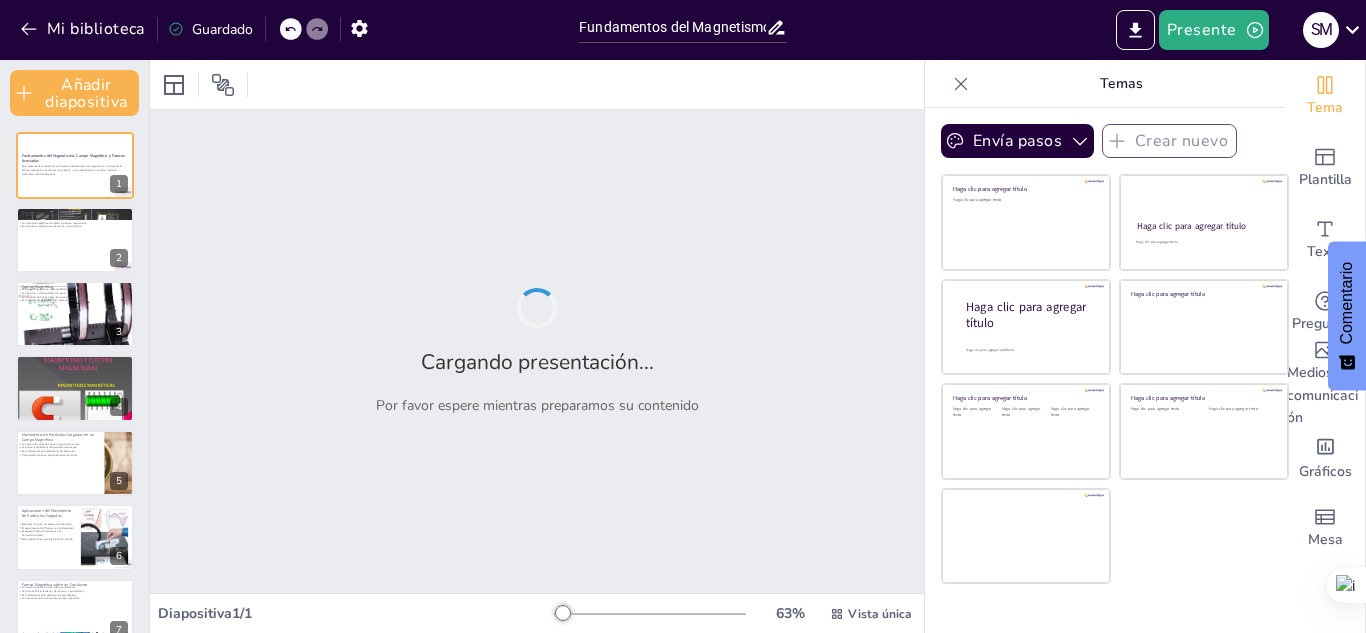 checkbox on "true" 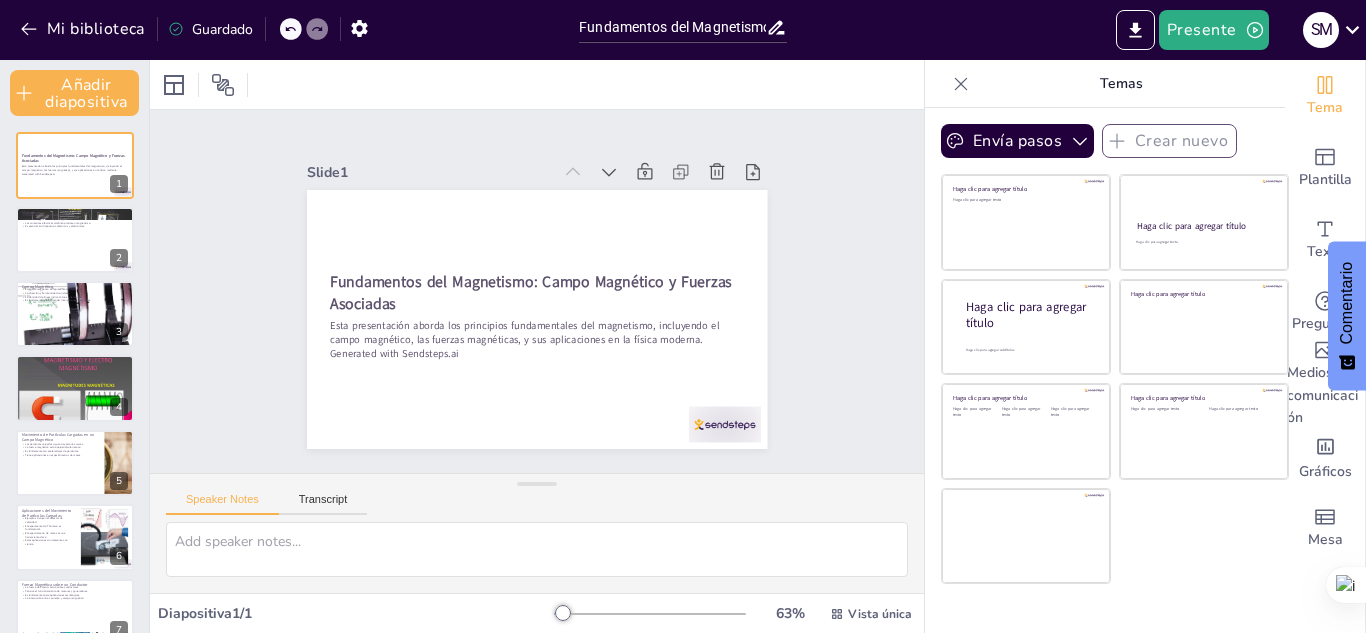 checkbox on "true" 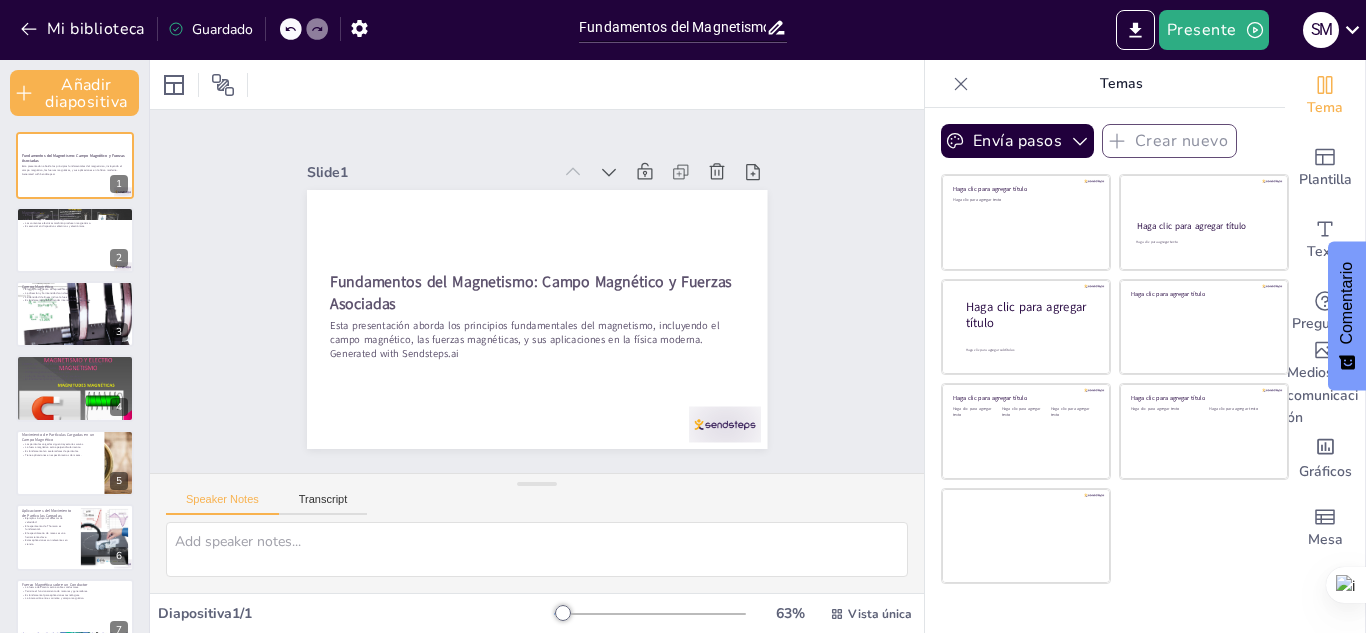 checkbox on "true" 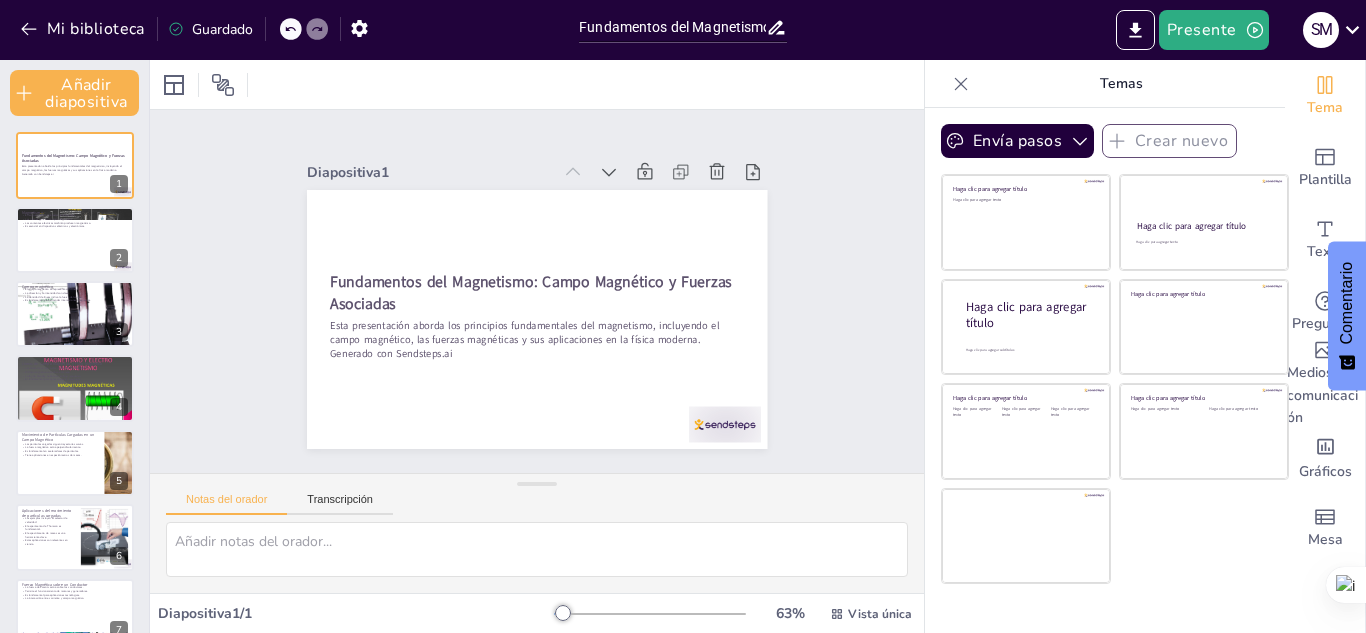 checkbox on "true" 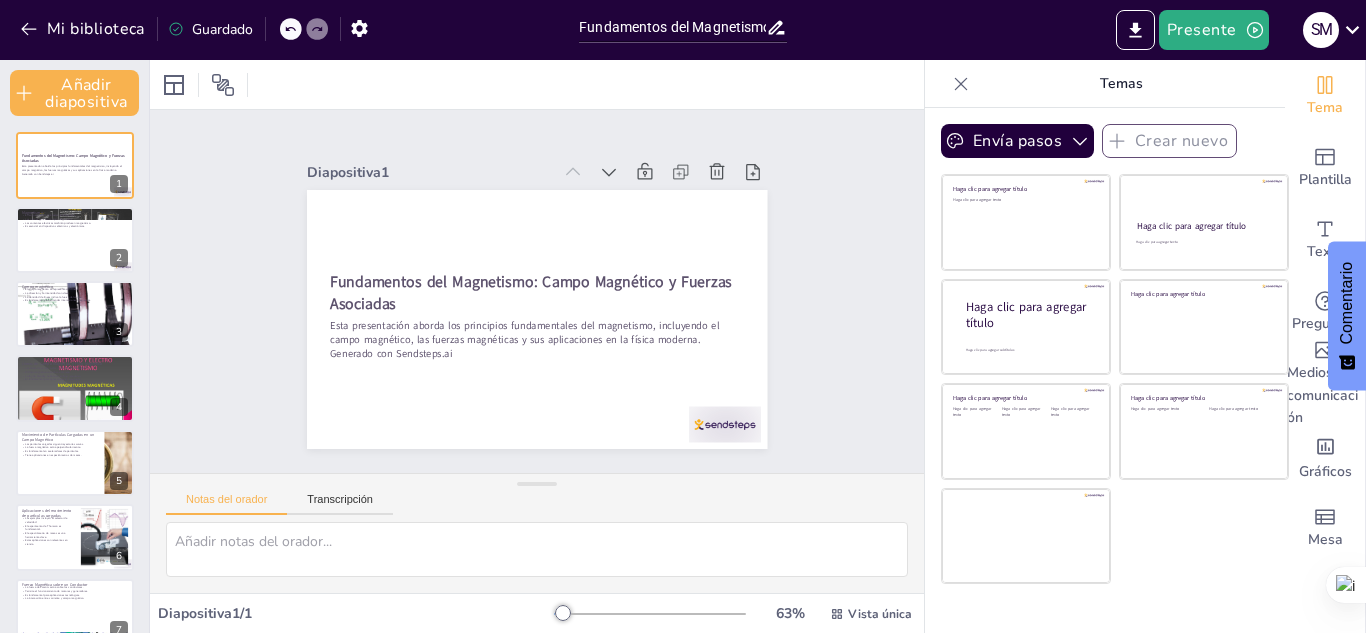 checkbox on "true" 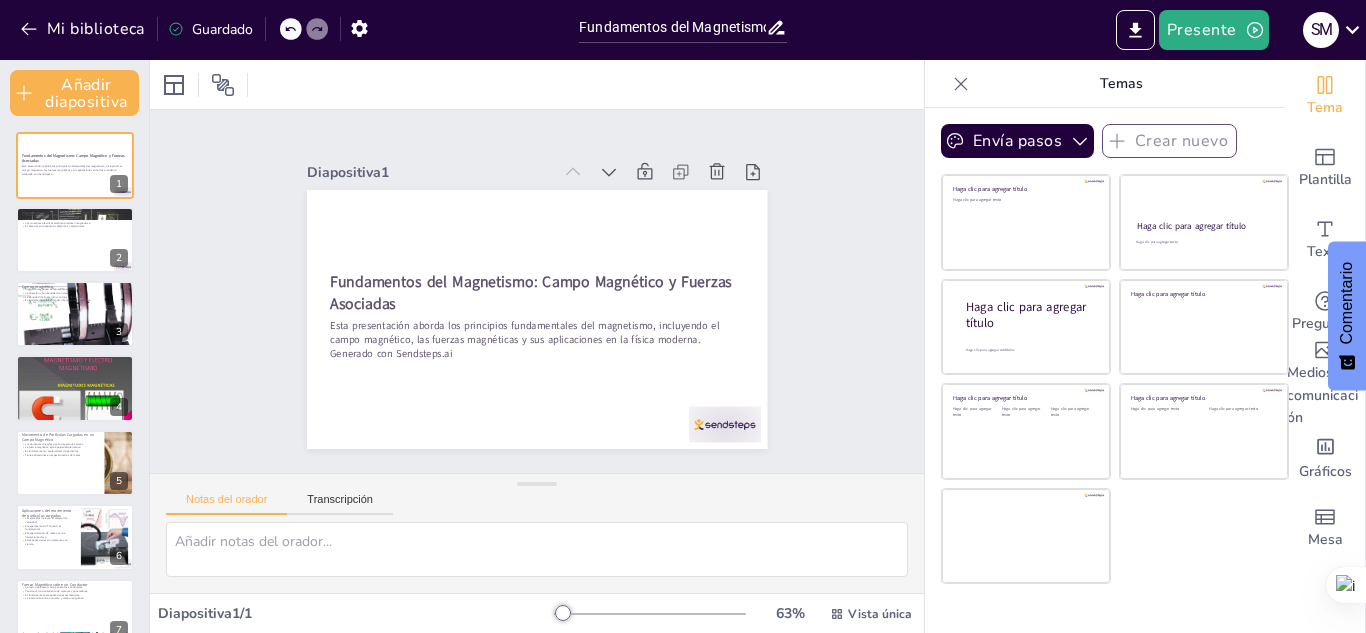 checkbox on "true" 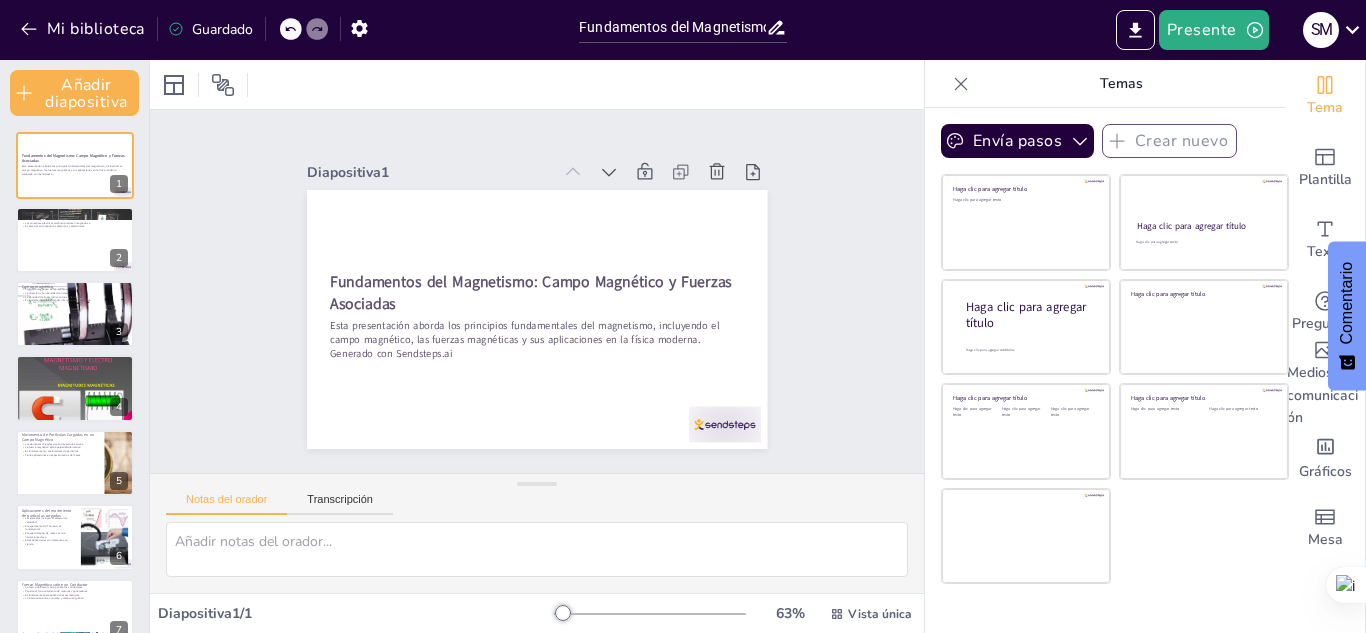 checkbox on "true" 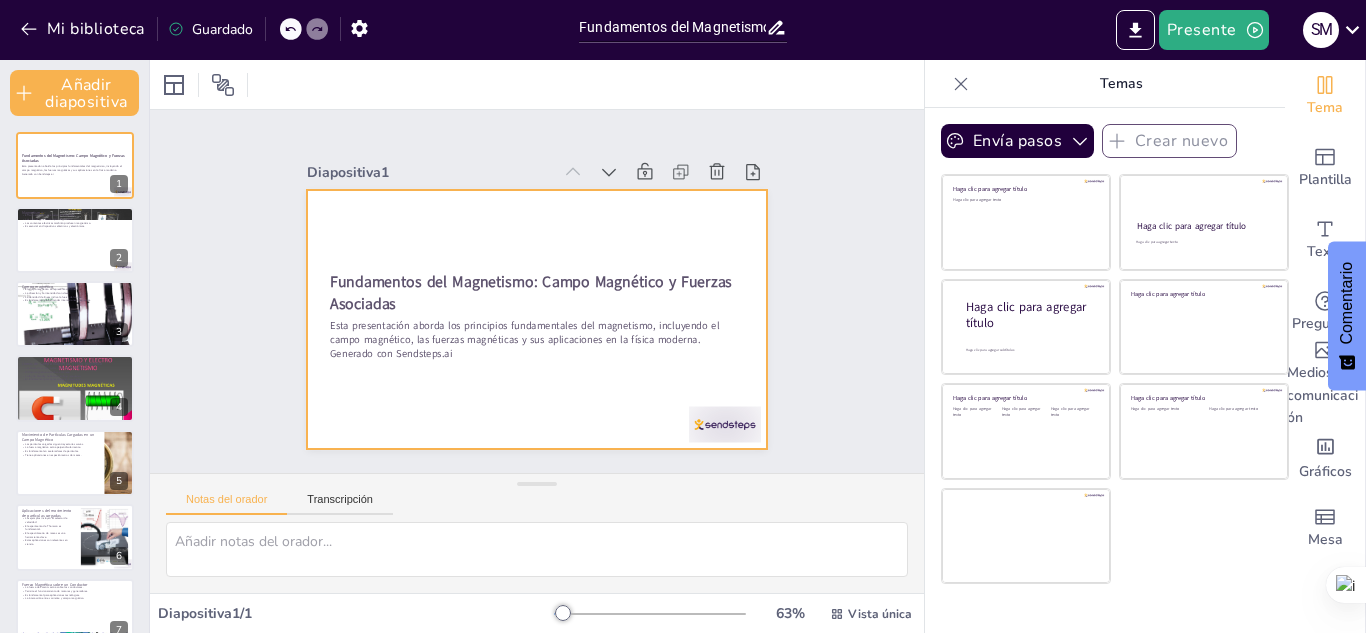checkbox on "true" 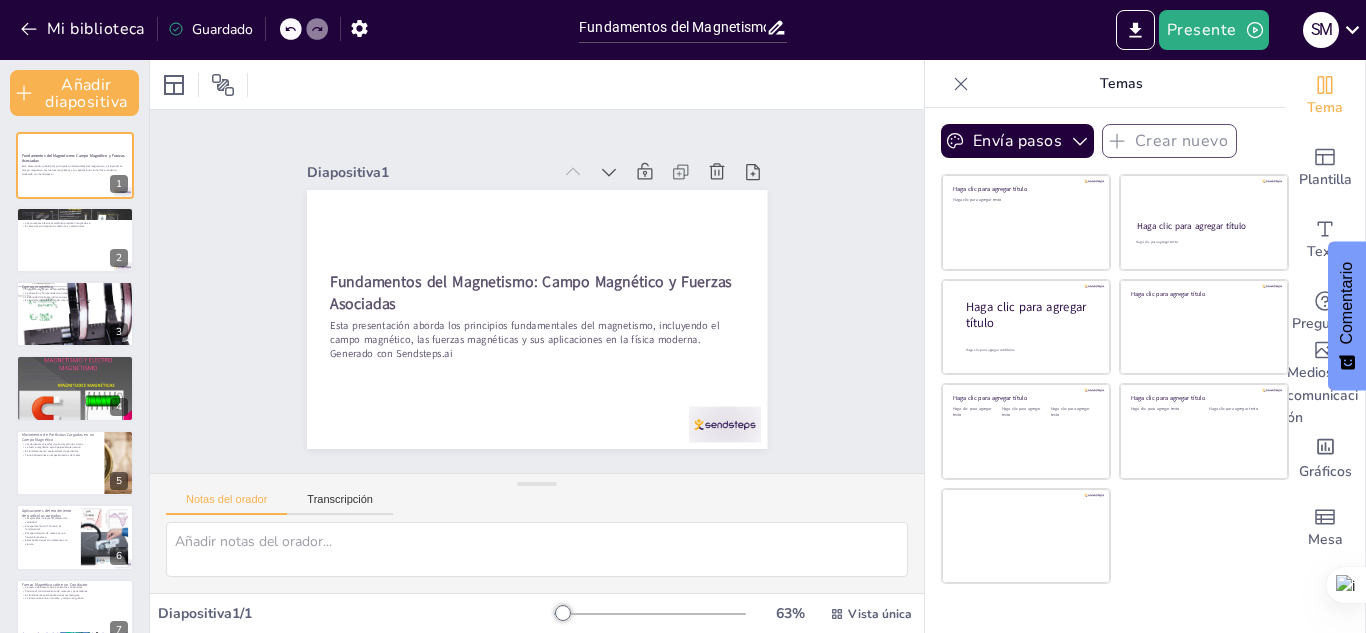 checkbox on "true" 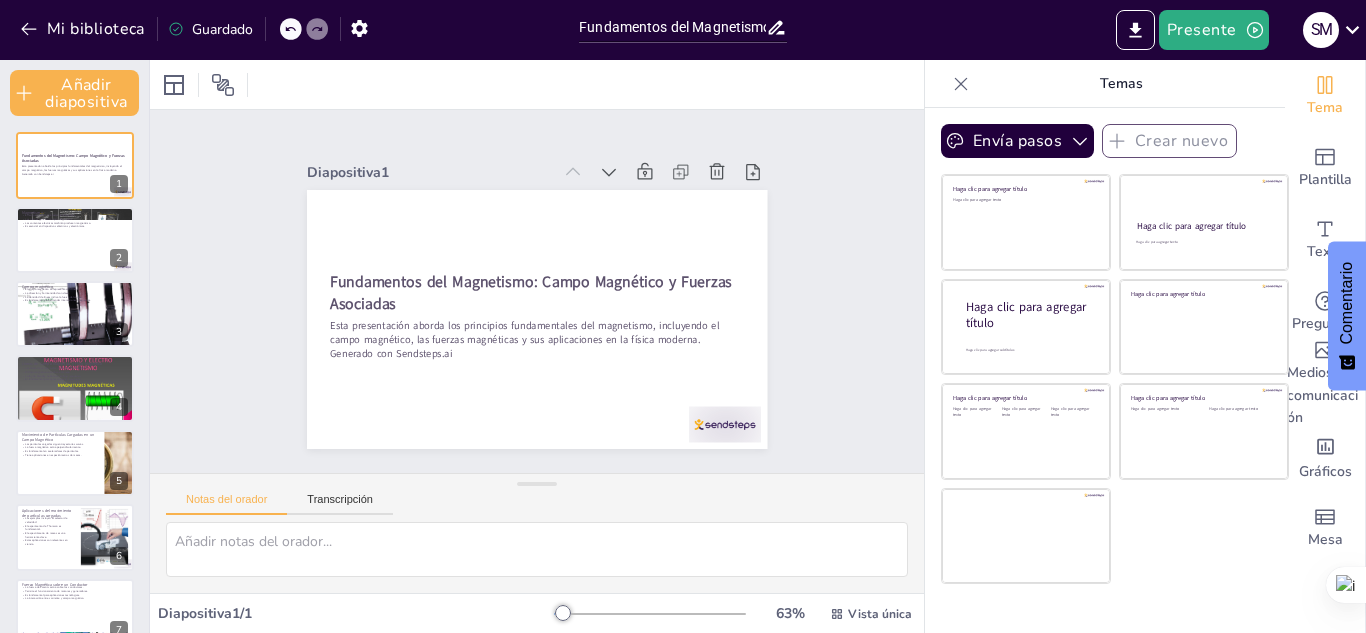 checkbox on "true" 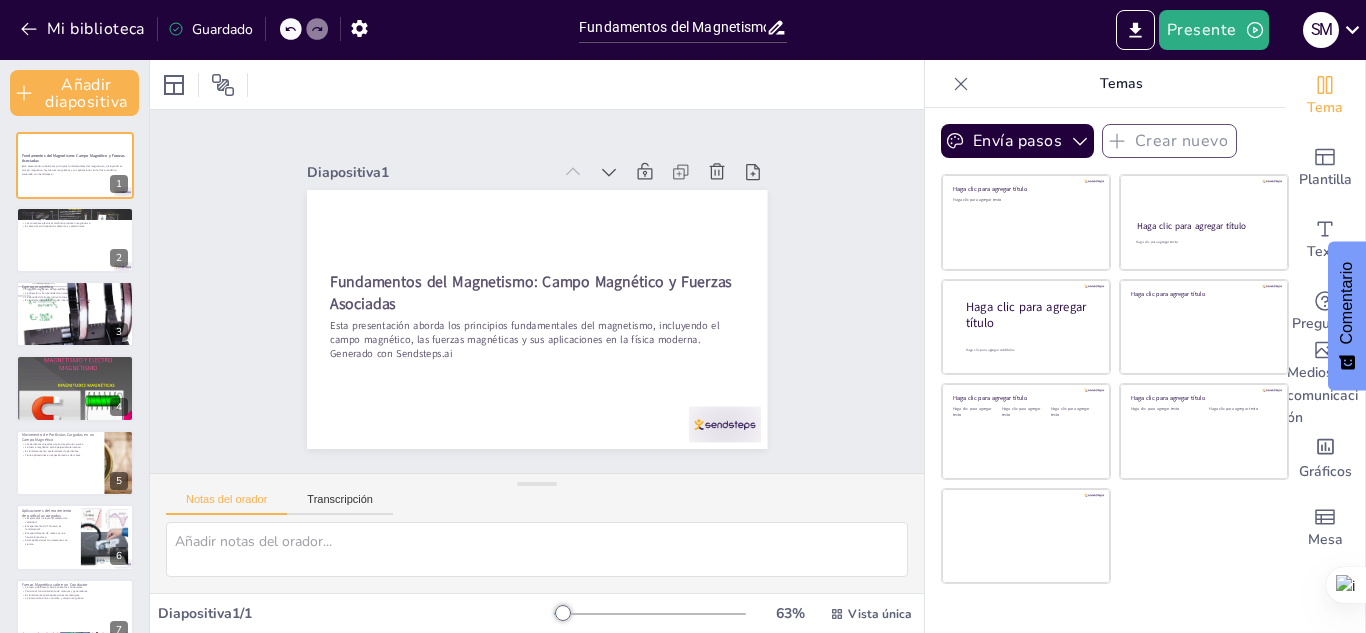 checkbox on "true" 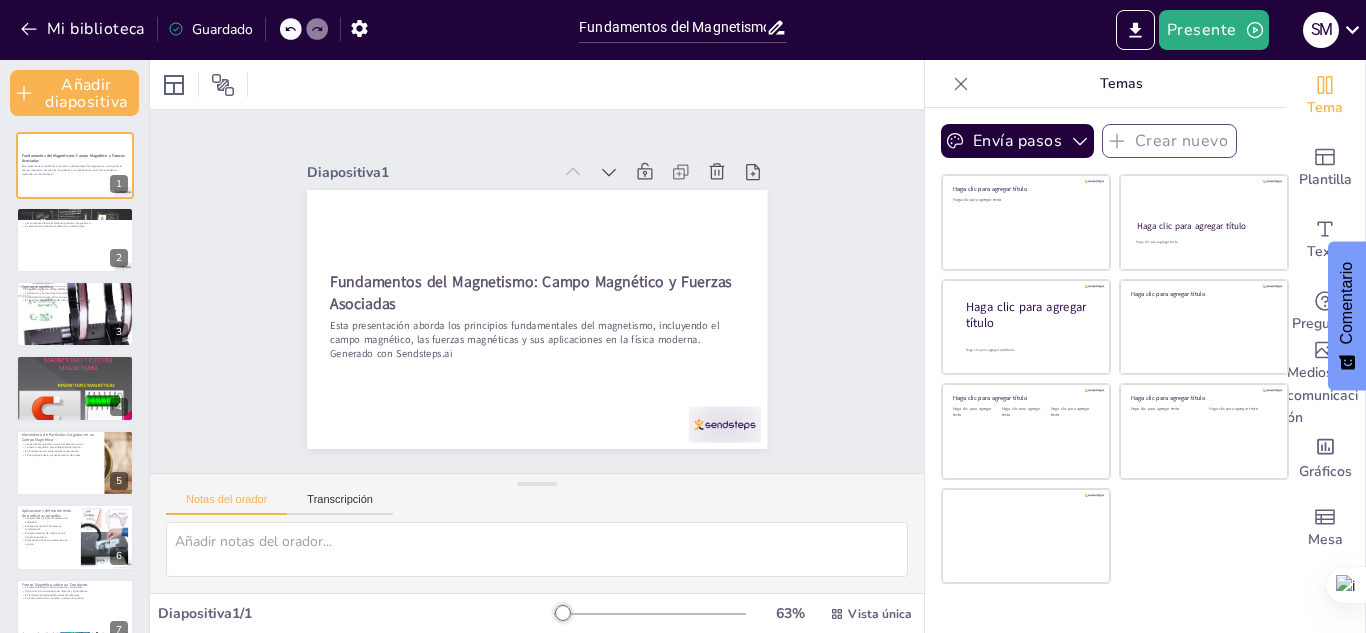 checkbox on "true" 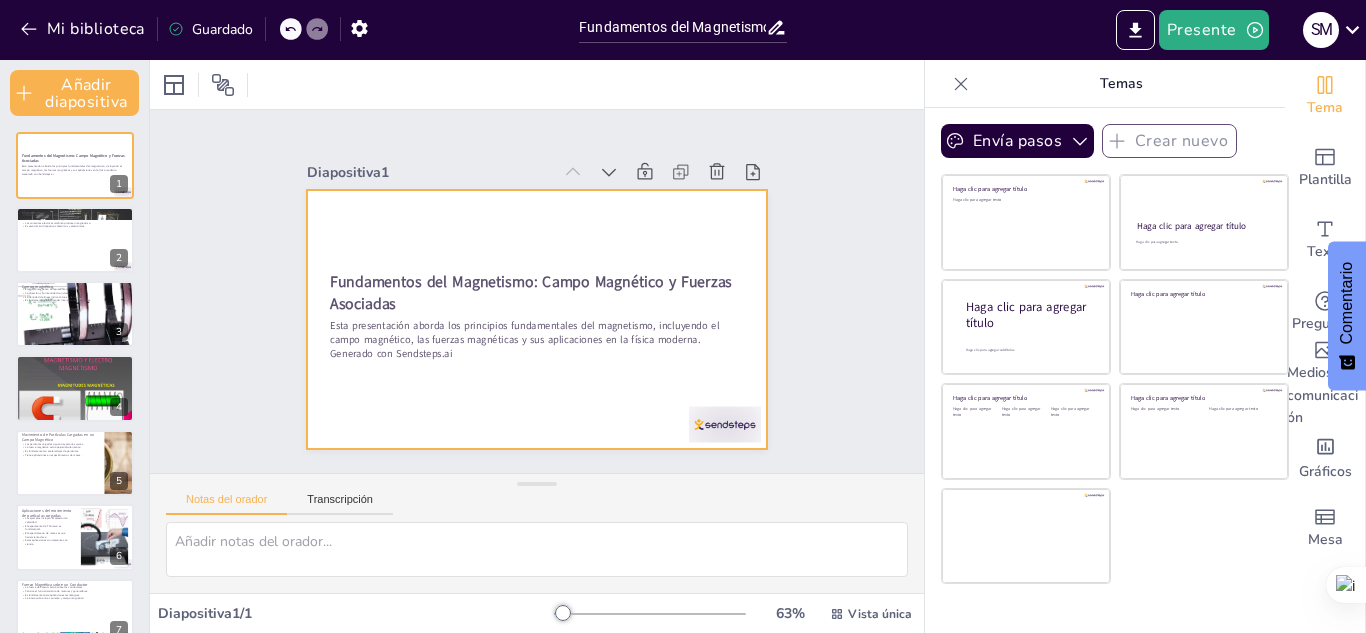 checkbox on "true" 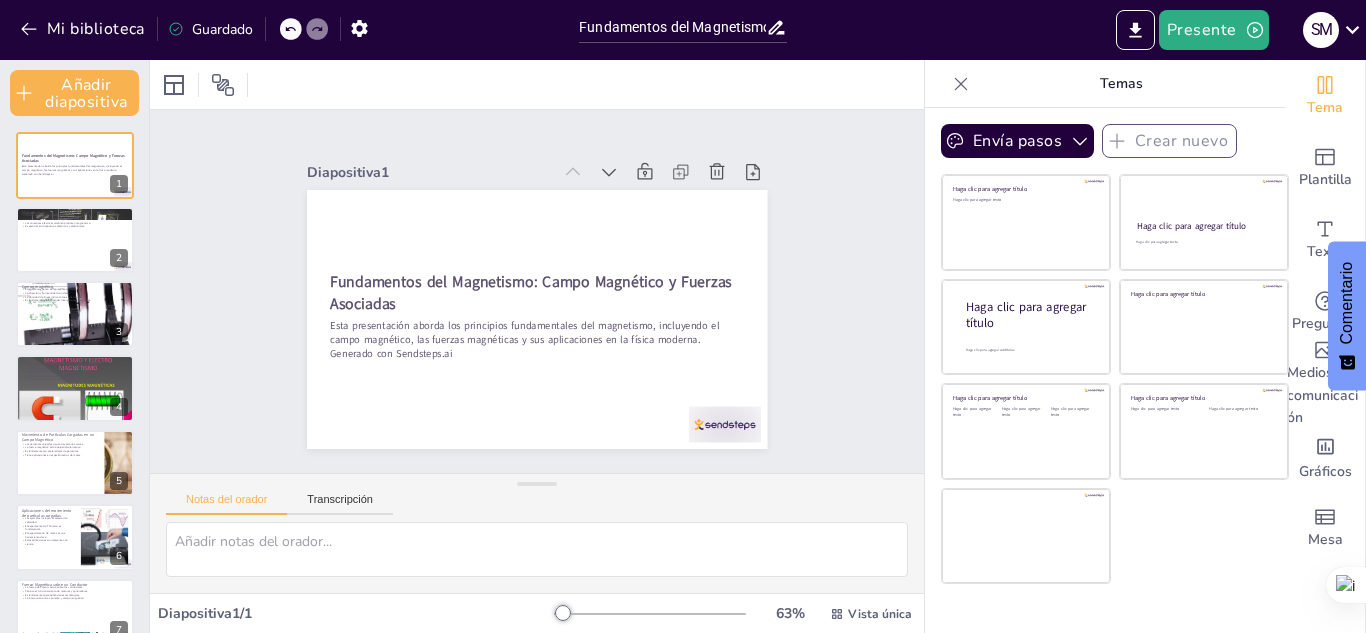 checkbox on "true" 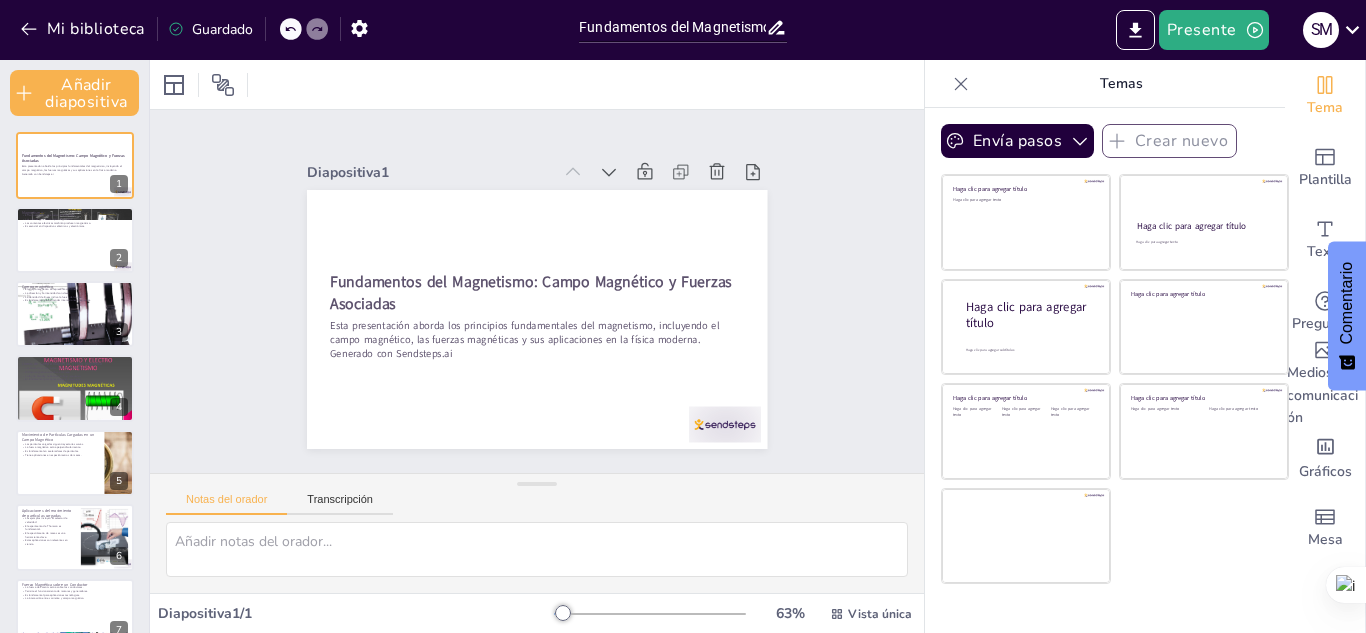 checkbox on "true" 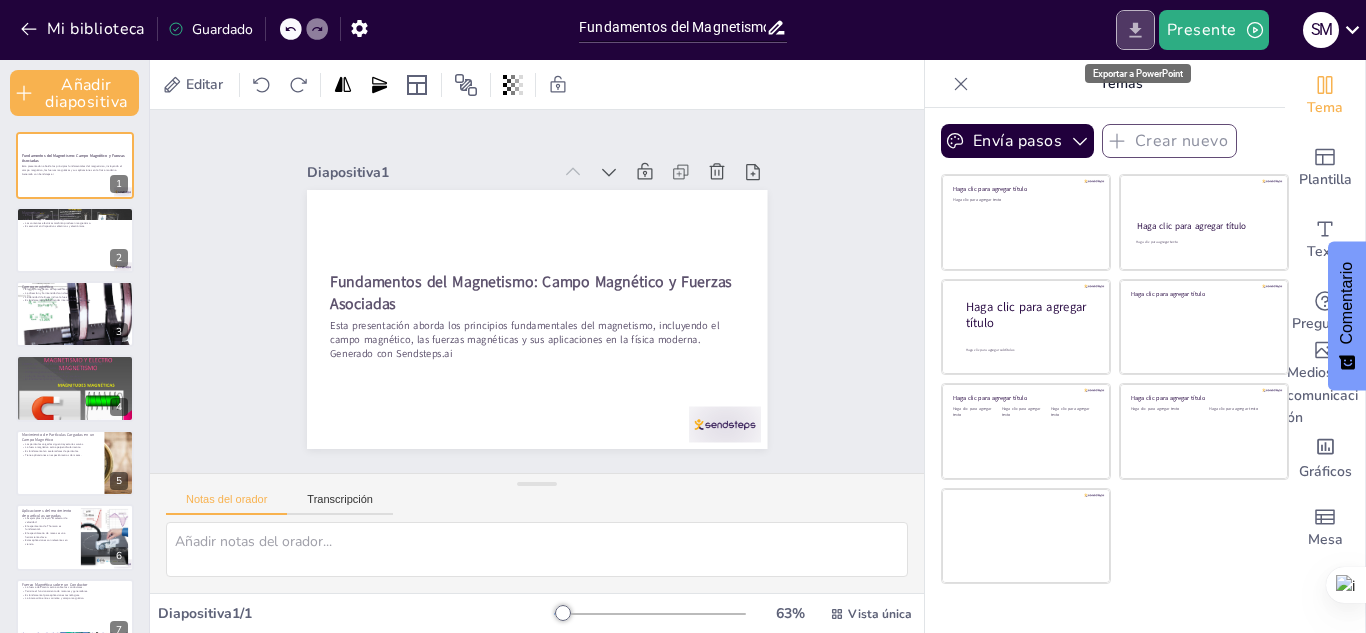 click 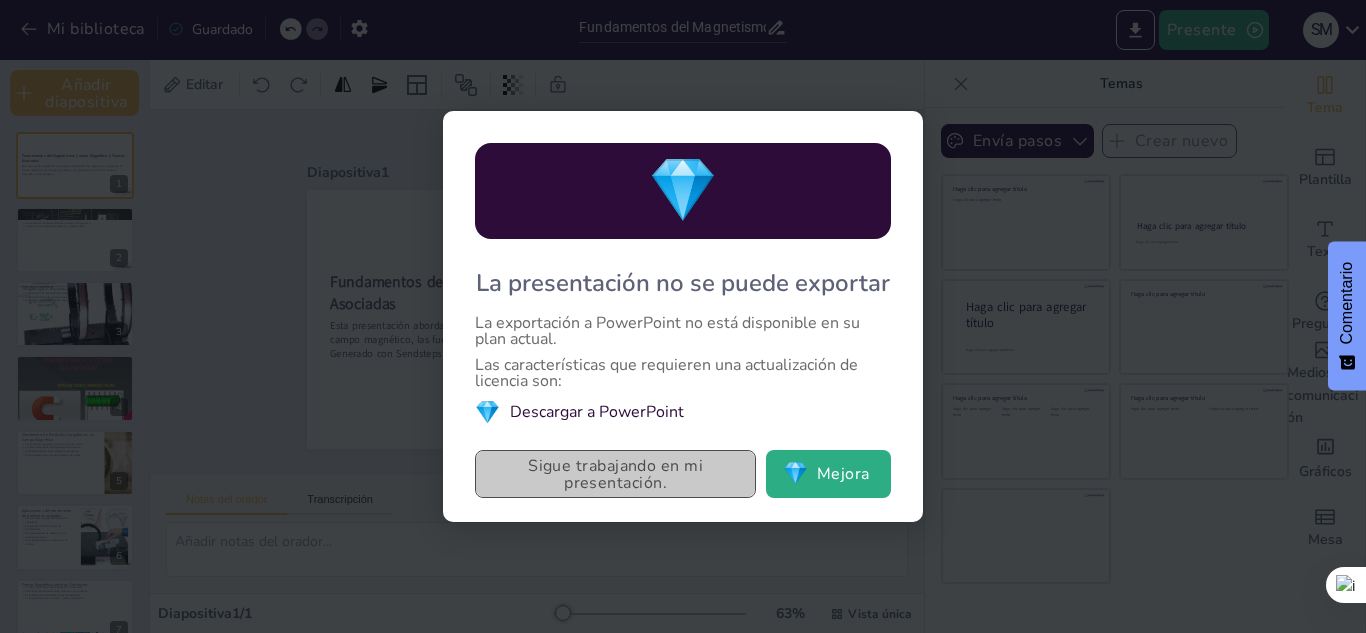 click on "Sigue trabajando en mi presentación." at bounding box center (615, 474) 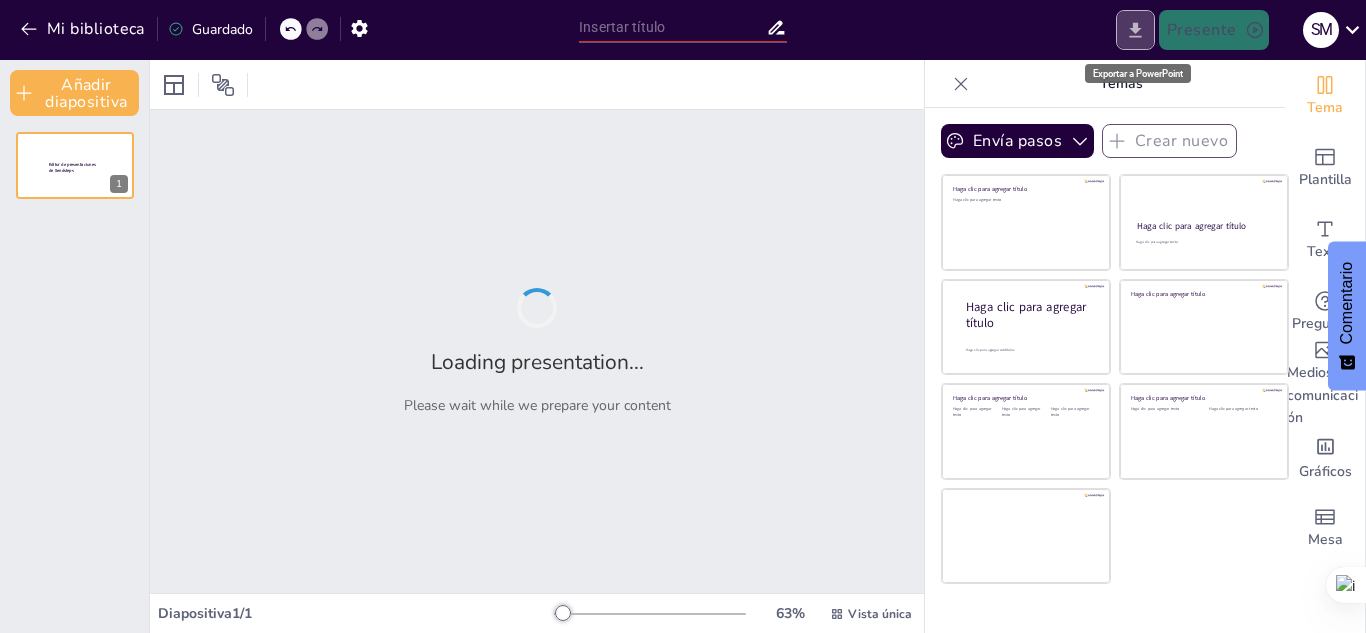 click 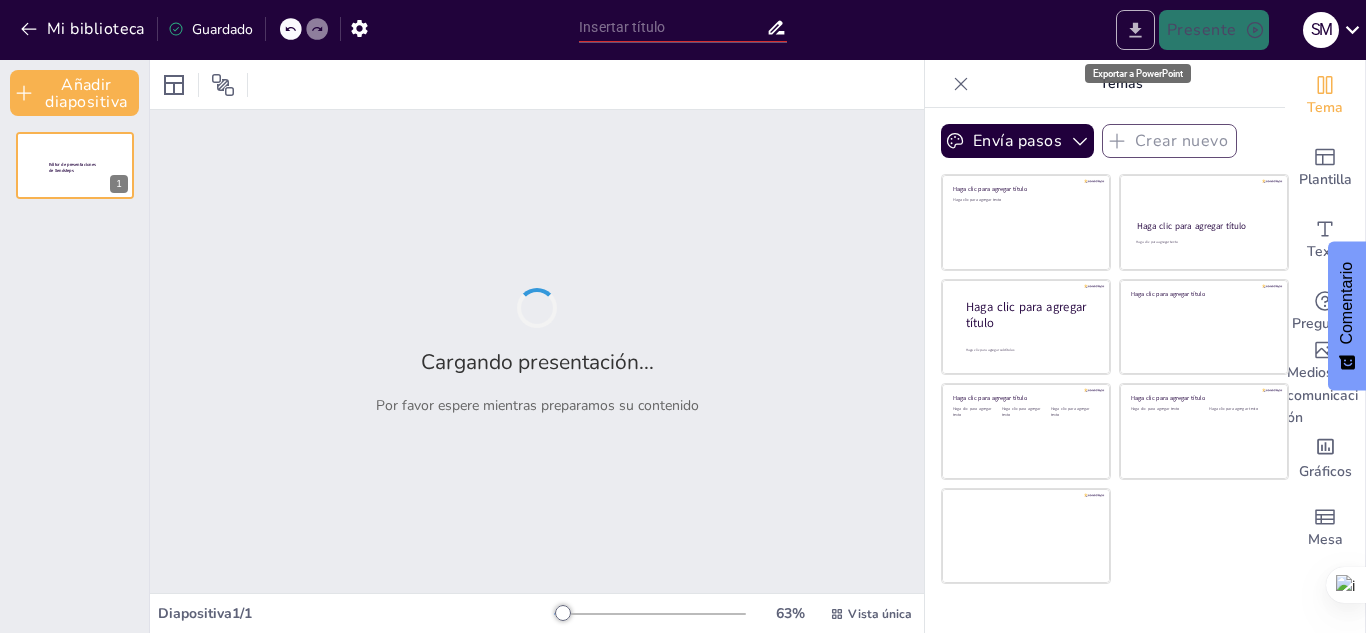 type on "Fundamentos del Magnetismo: Campo Magnético y Fuerzas Asociadas" 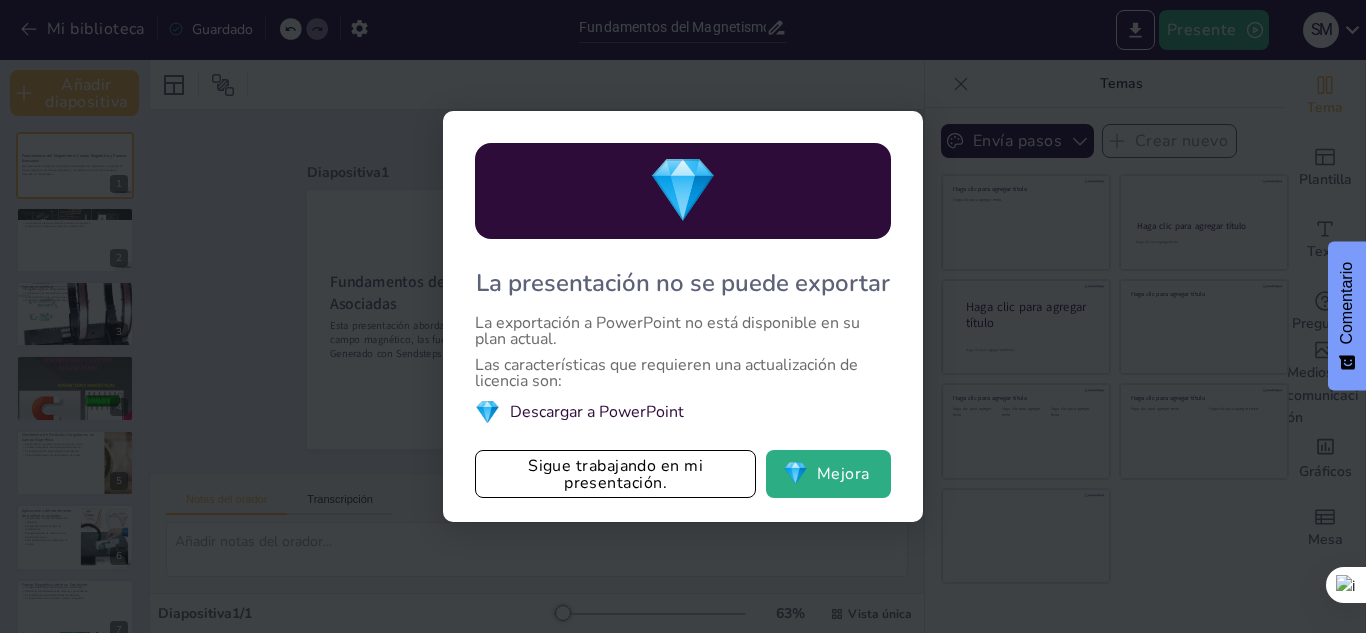 click on "💎 La presentación no se puede exportar La exportación a PowerPoint no está disponible en su plan actual. Las características que requieren una actualización de licencia son: 💎 Descargar a PowerPoint Sigue trabajando en mi presentación. 💎 Mejora" at bounding box center (683, 316) 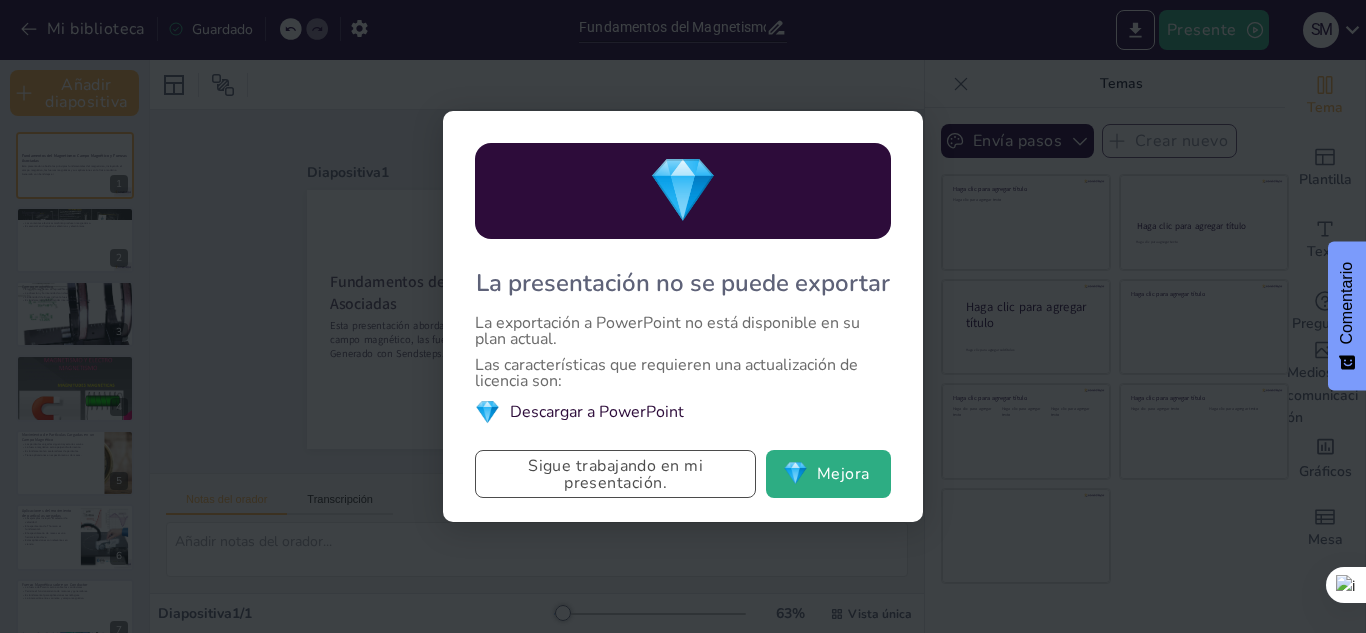 drag, startPoint x: 1072, startPoint y: 162, endPoint x: 707, endPoint y: 459, distance: 470.56775 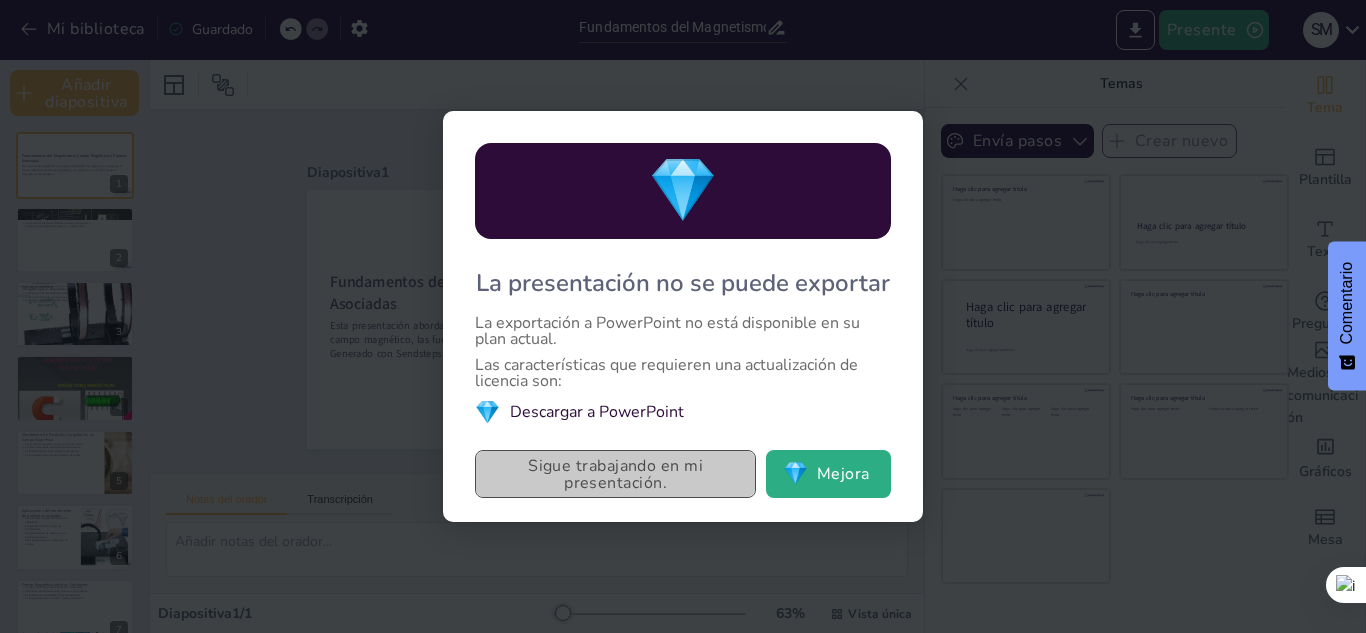 click on "Sigue trabajando en mi presentación." at bounding box center (615, 474) 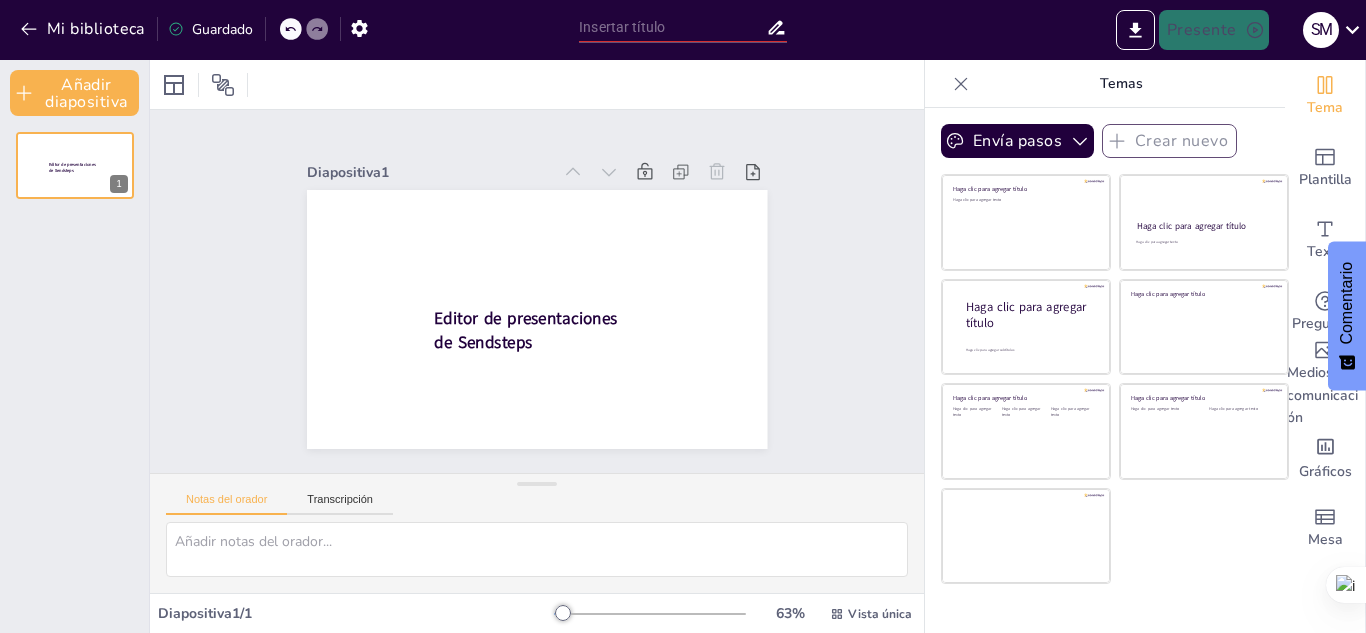 type on "Fundamentos del Magnetismo: Campo Magnético y Fuerzas Asociadas" 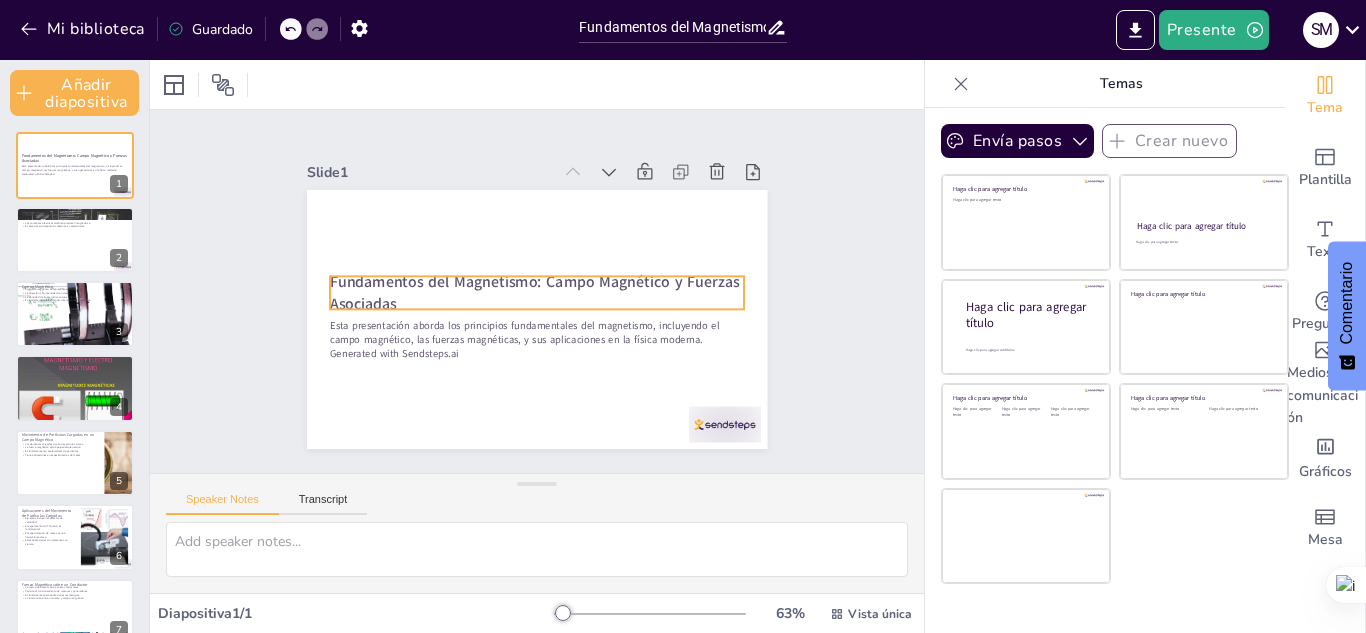 checkbox on "true" 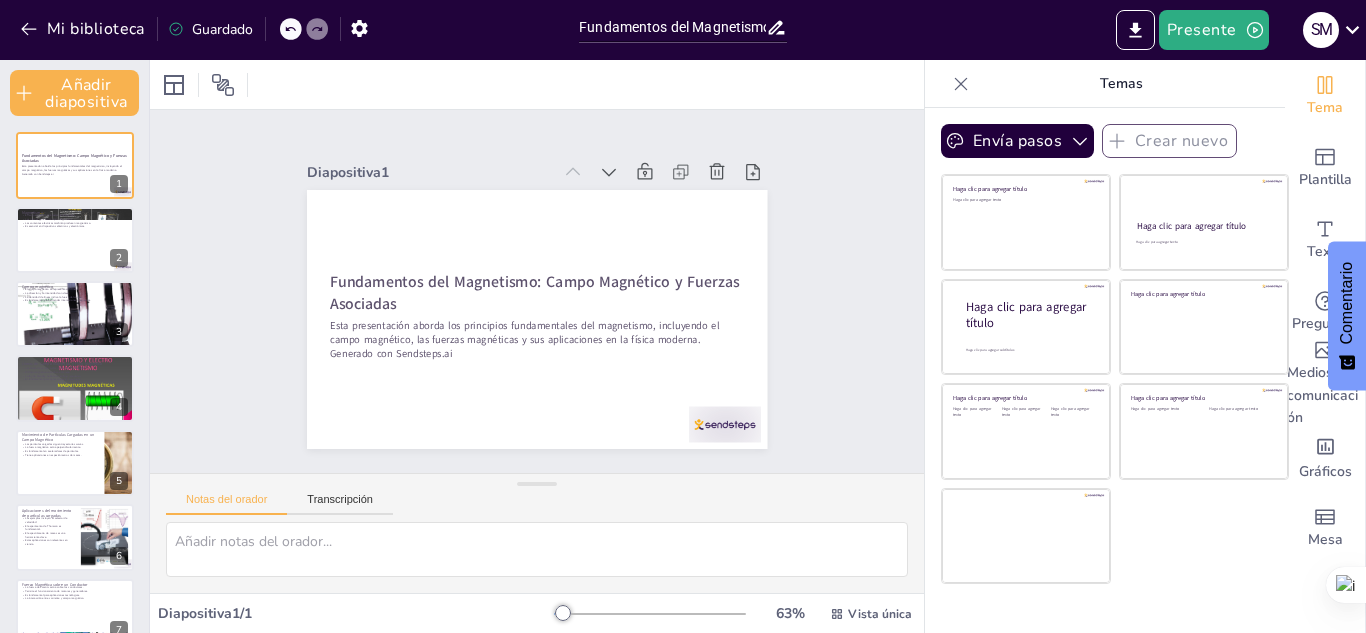 checkbox on "true" 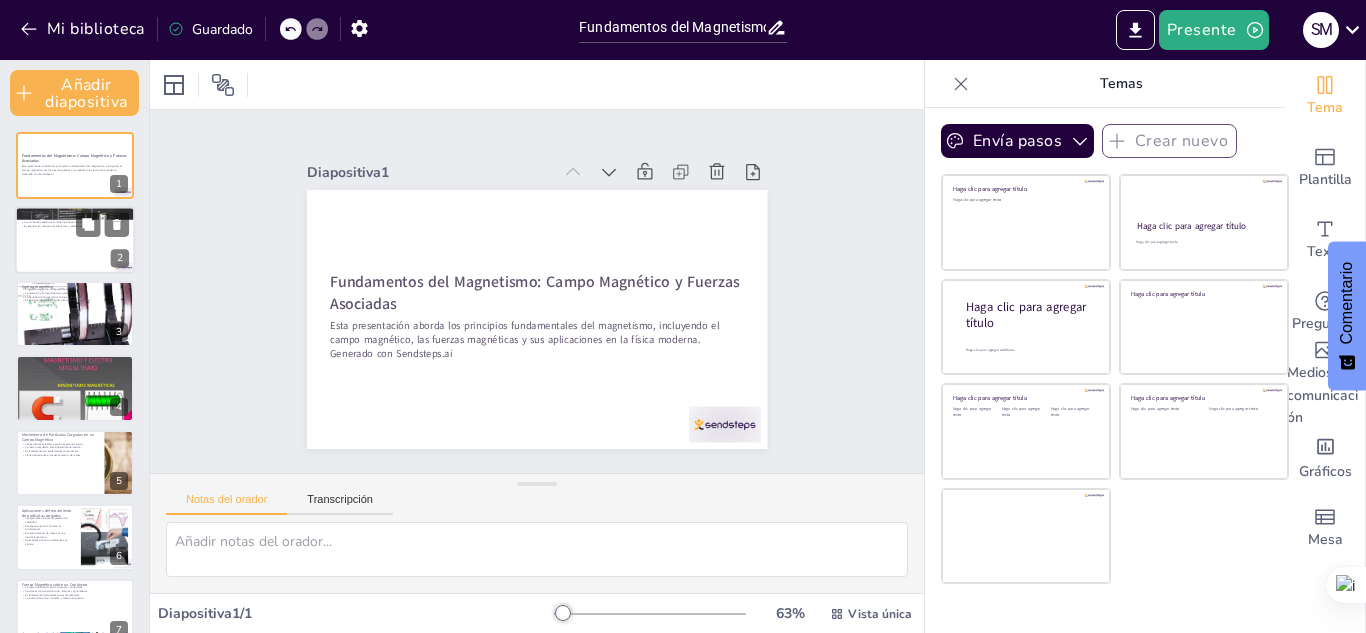checkbox on "true" 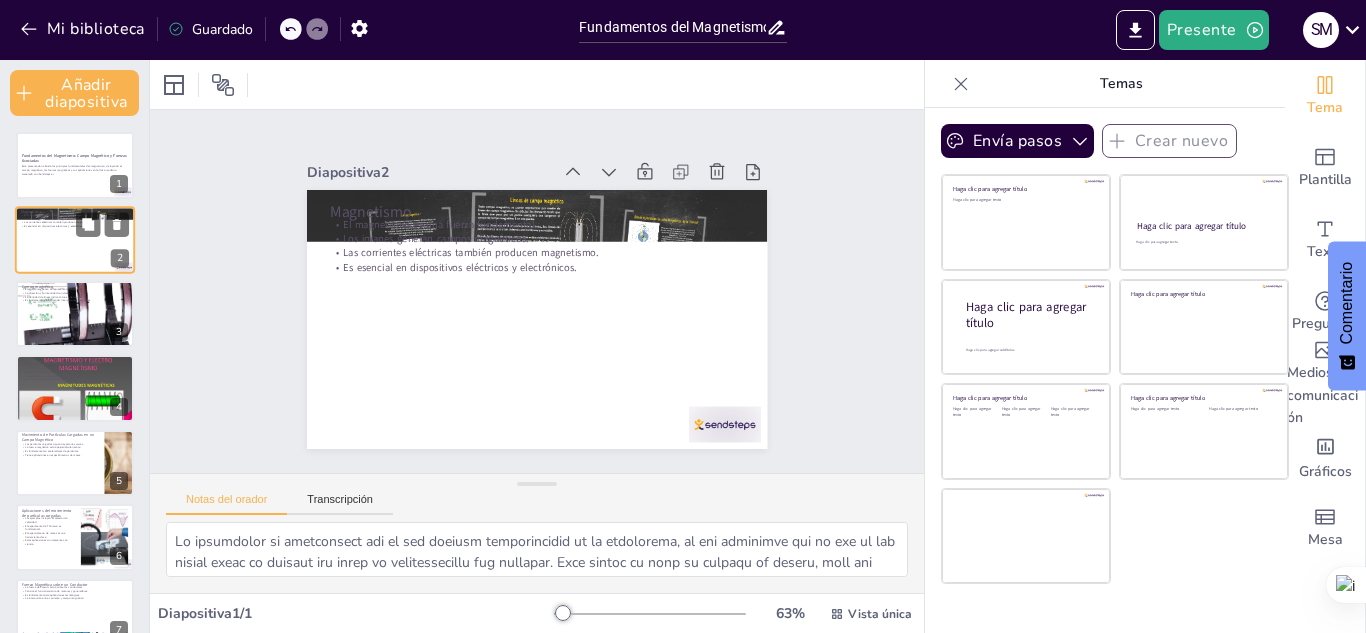 checkbox on "true" 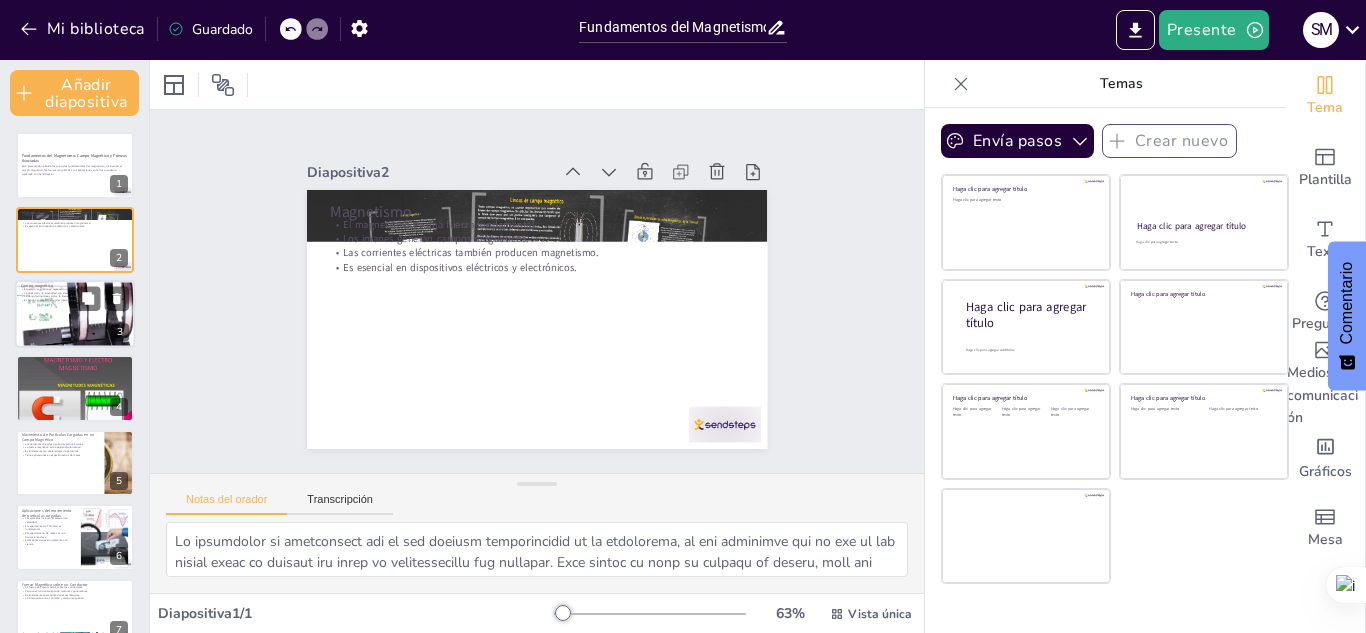 checkbox on "true" 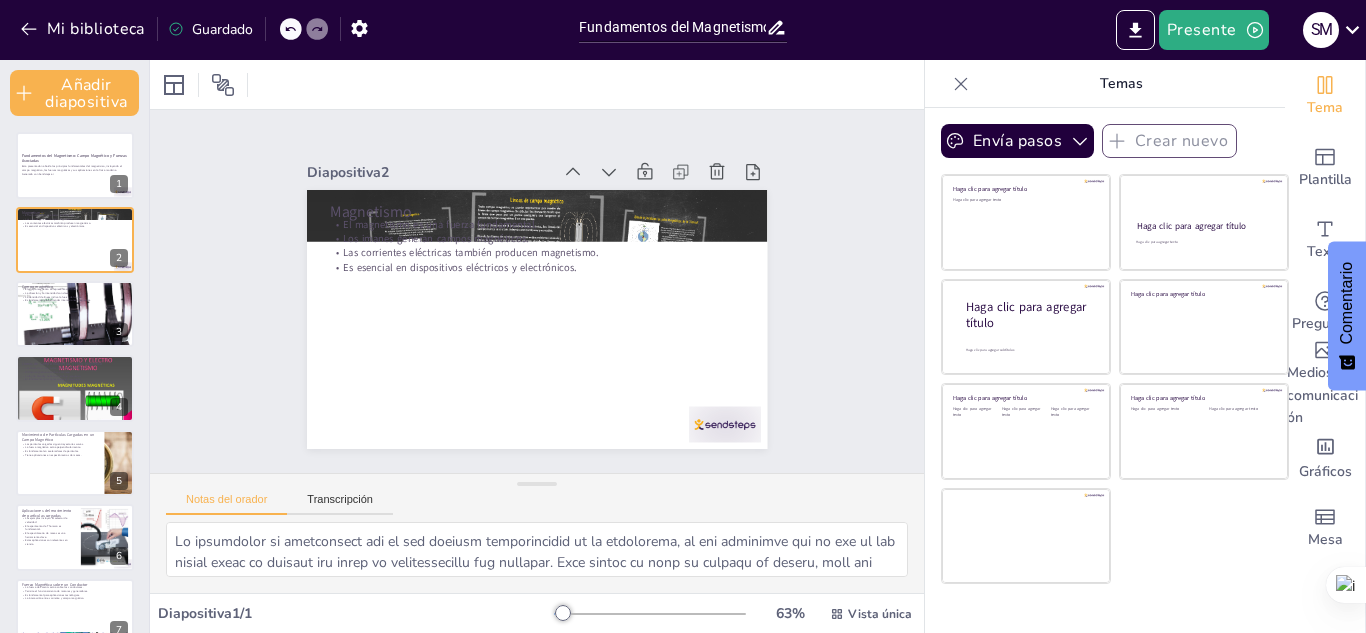 checkbox on "true" 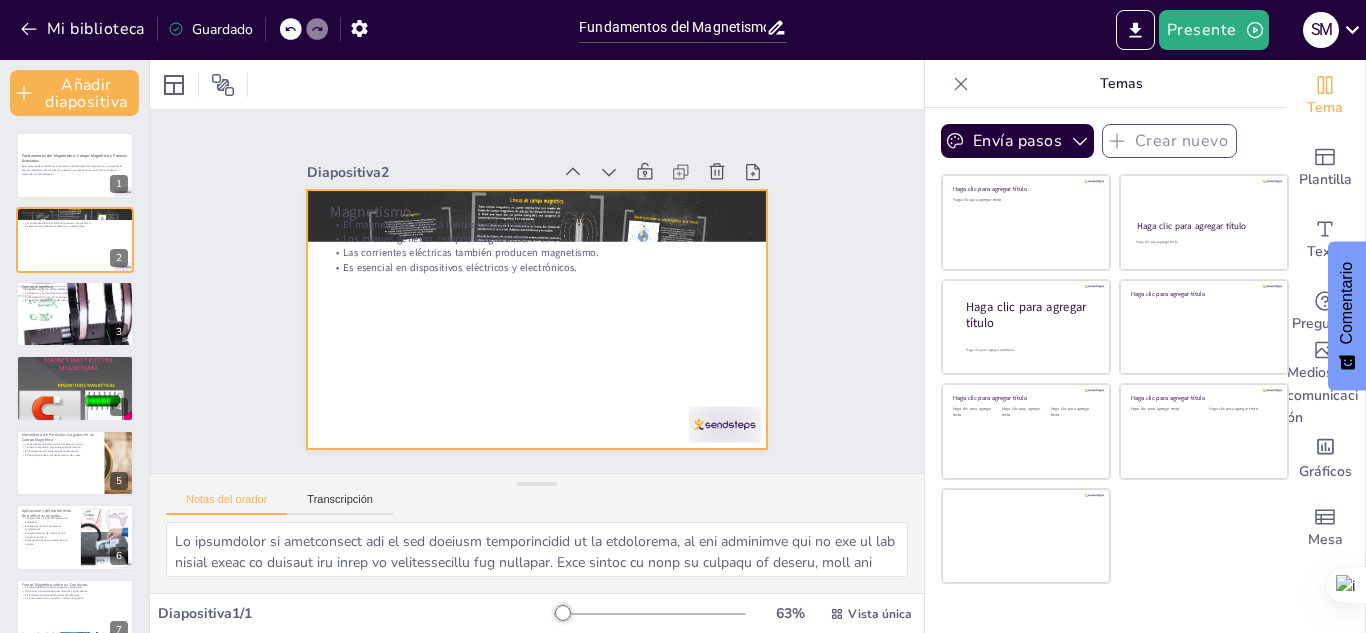 checkbox on "true" 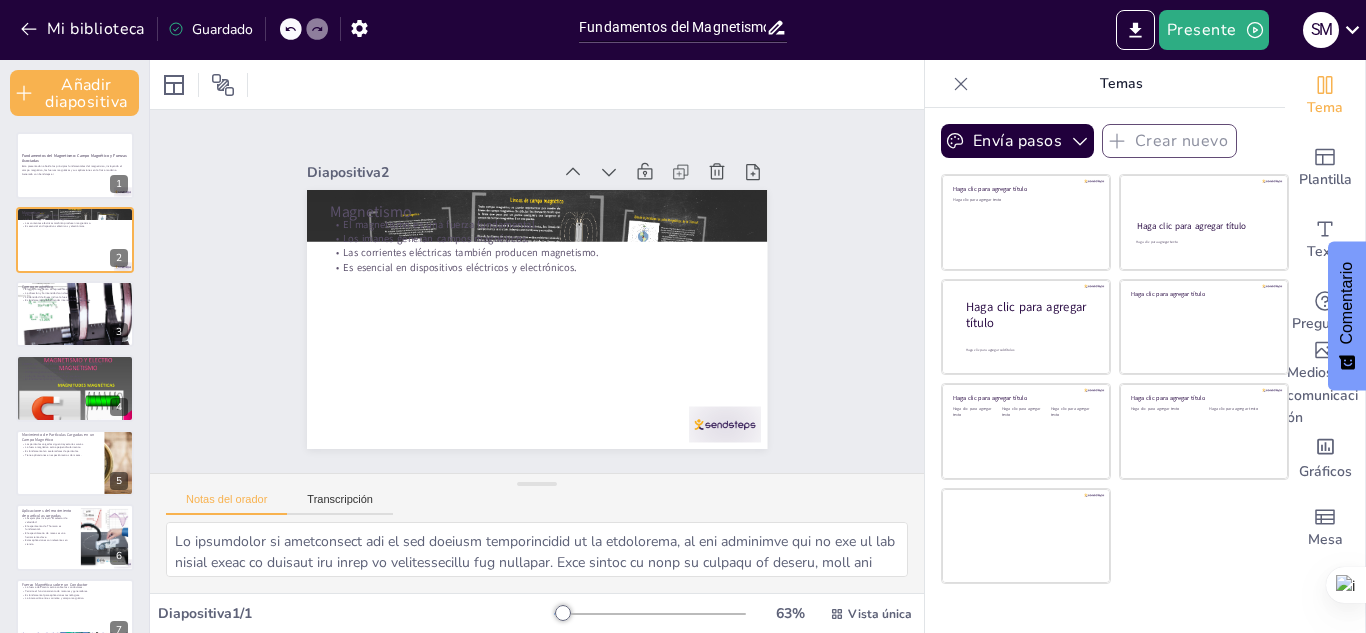 checkbox on "true" 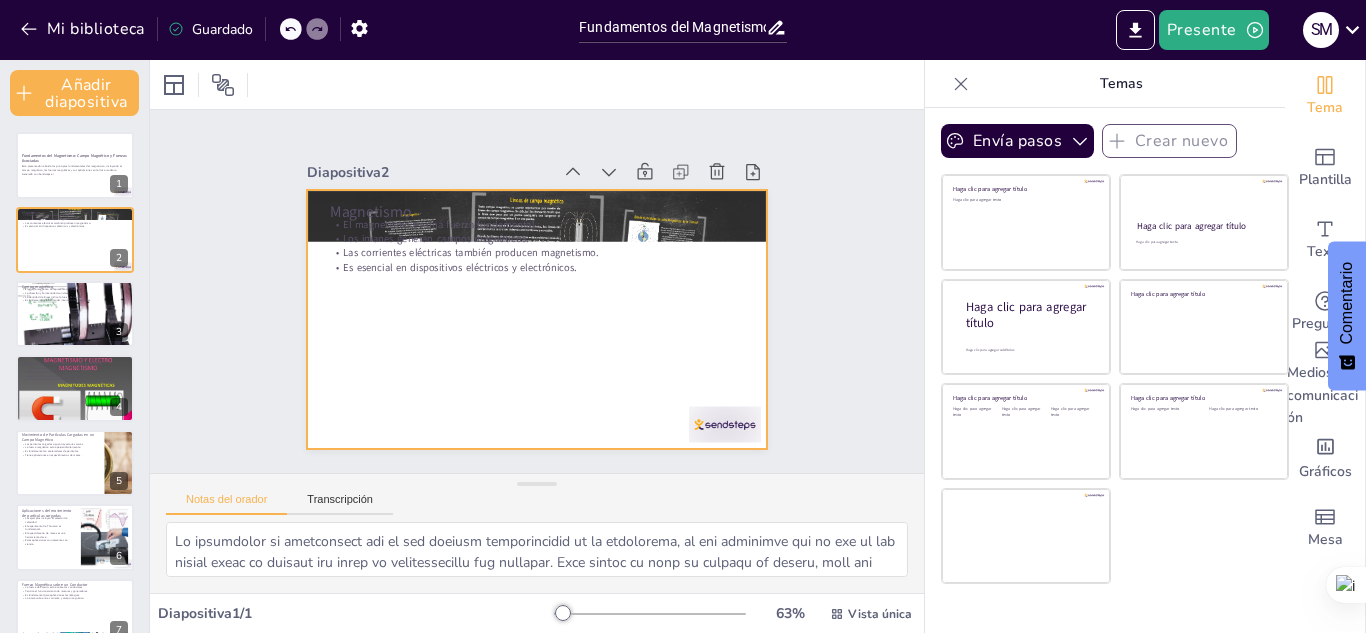 checkbox on "true" 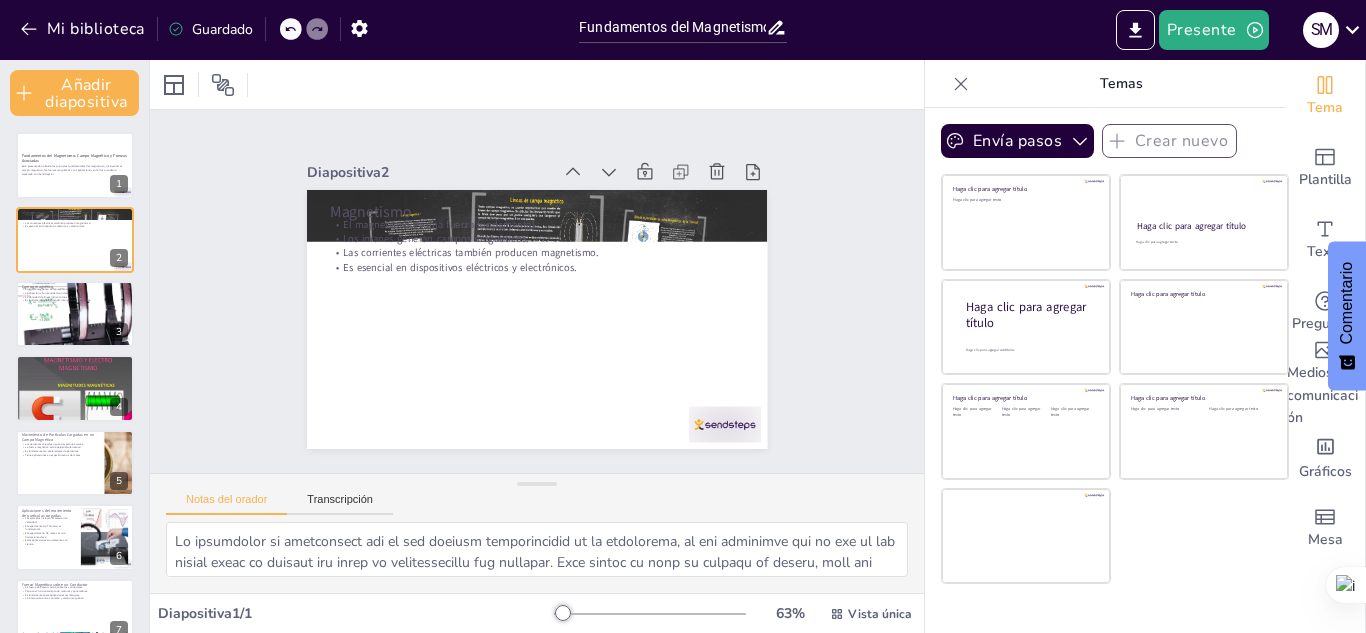 checkbox on "true" 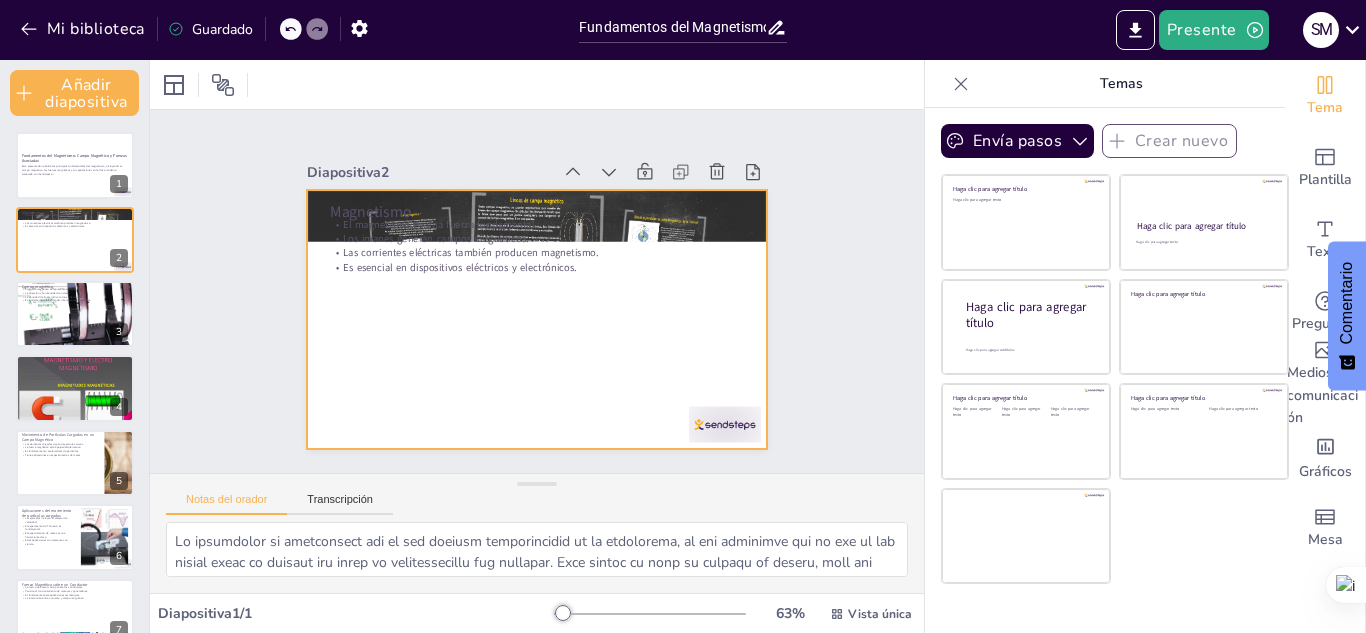 checkbox on "true" 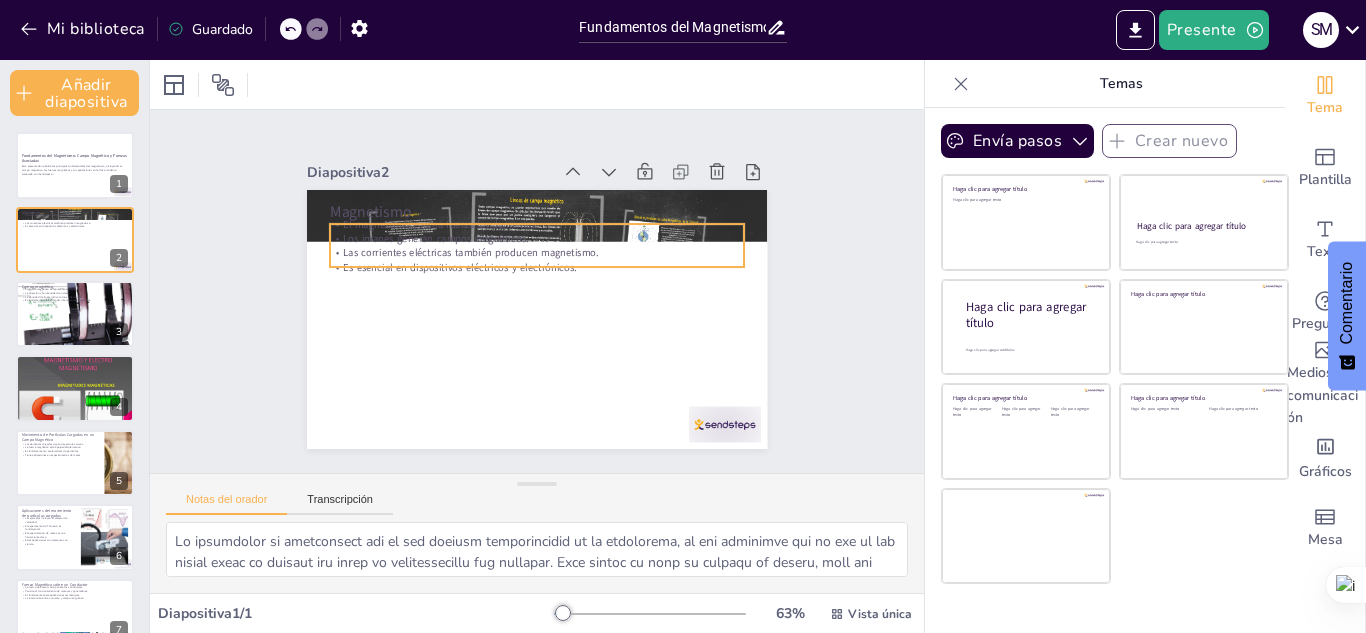 checkbox on "true" 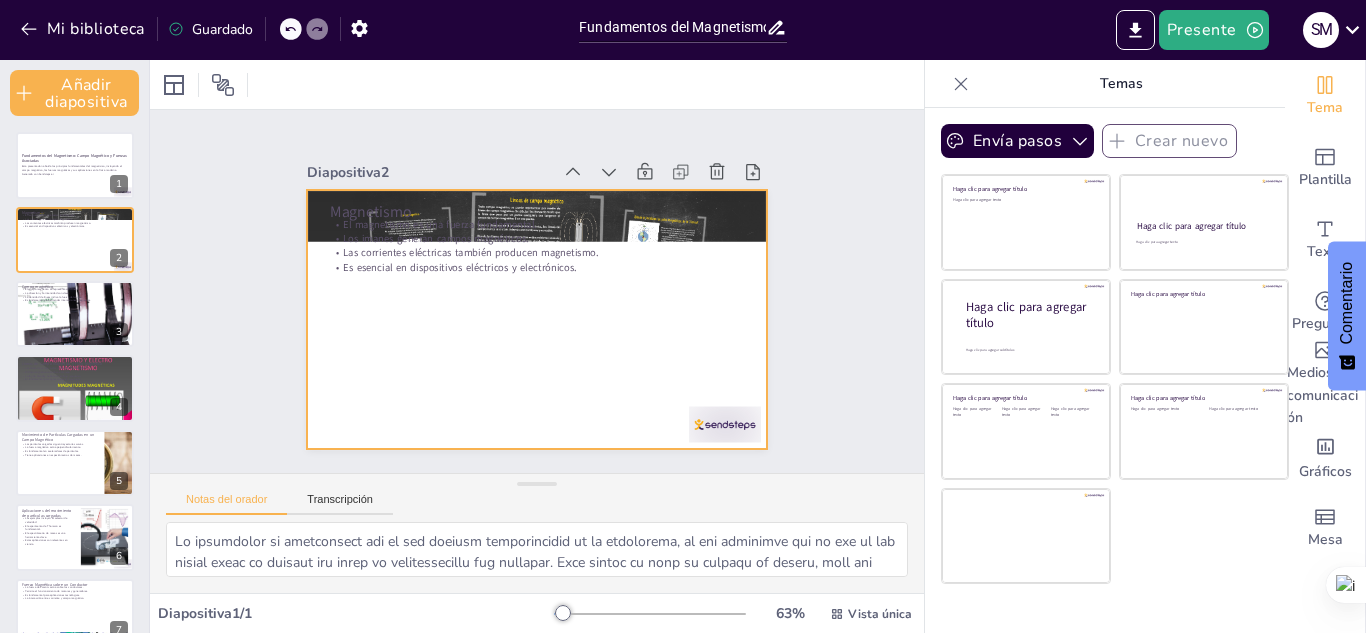 checkbox on "true" 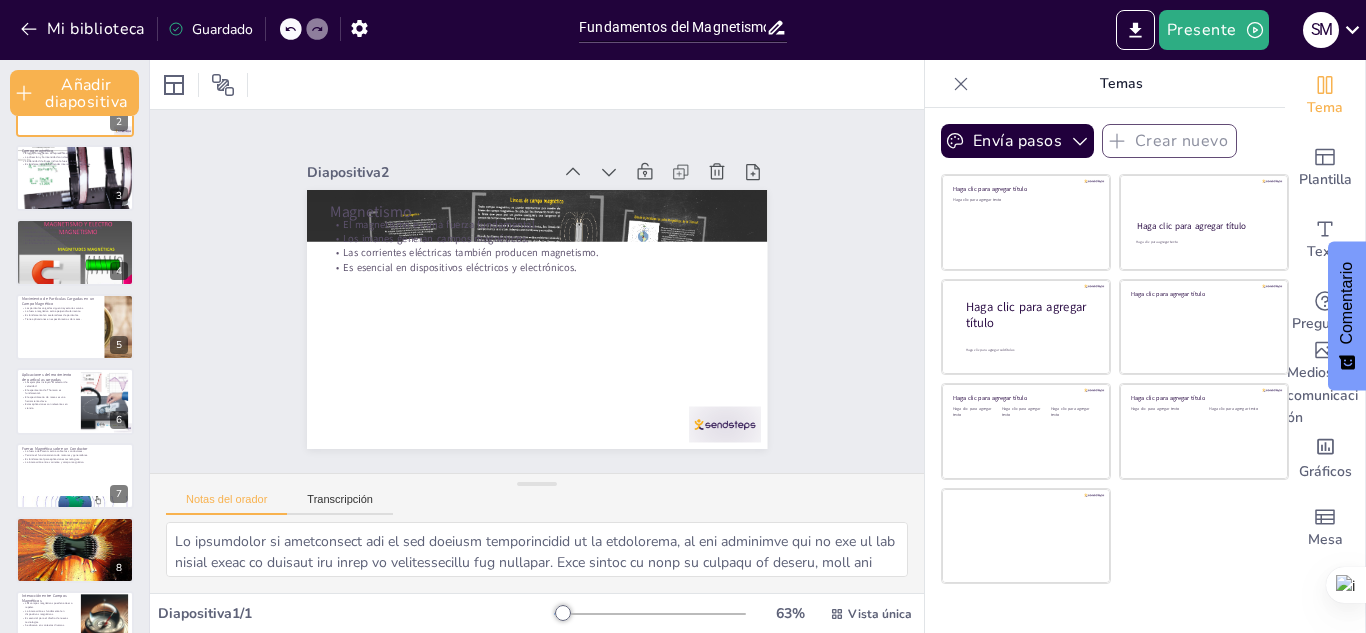scroll, scrollTop: 141, scrollLeft: 0, axis: vertical 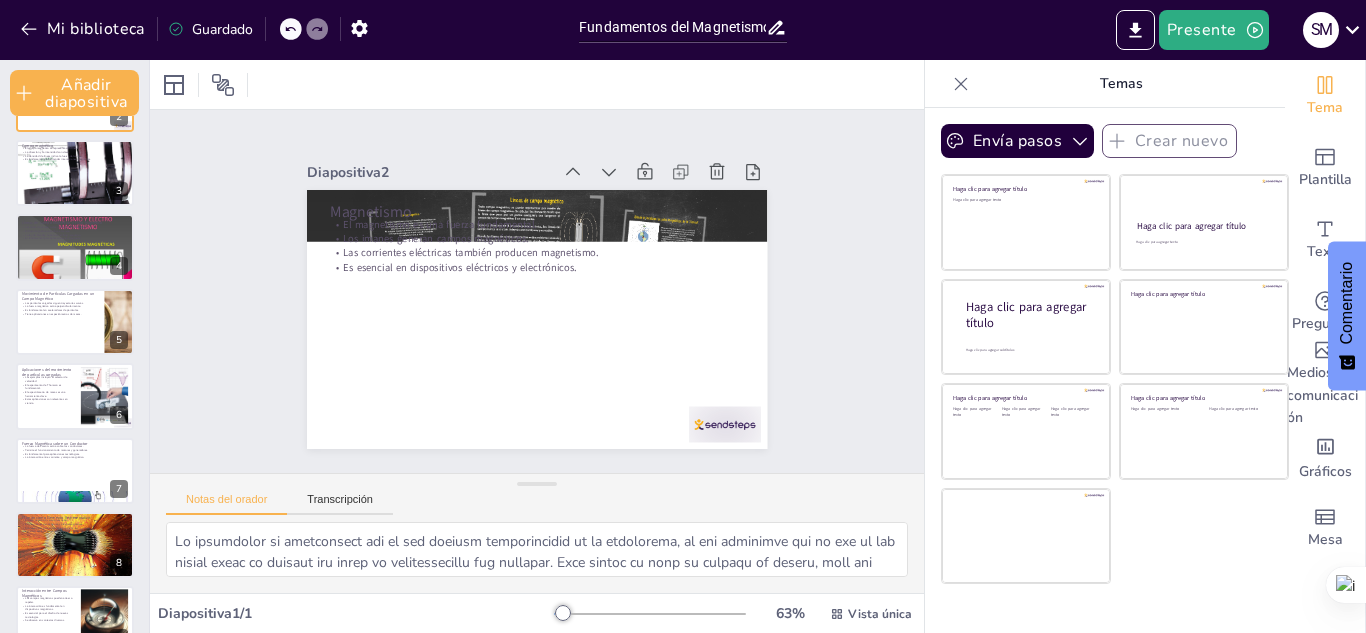 checkbox on "true" 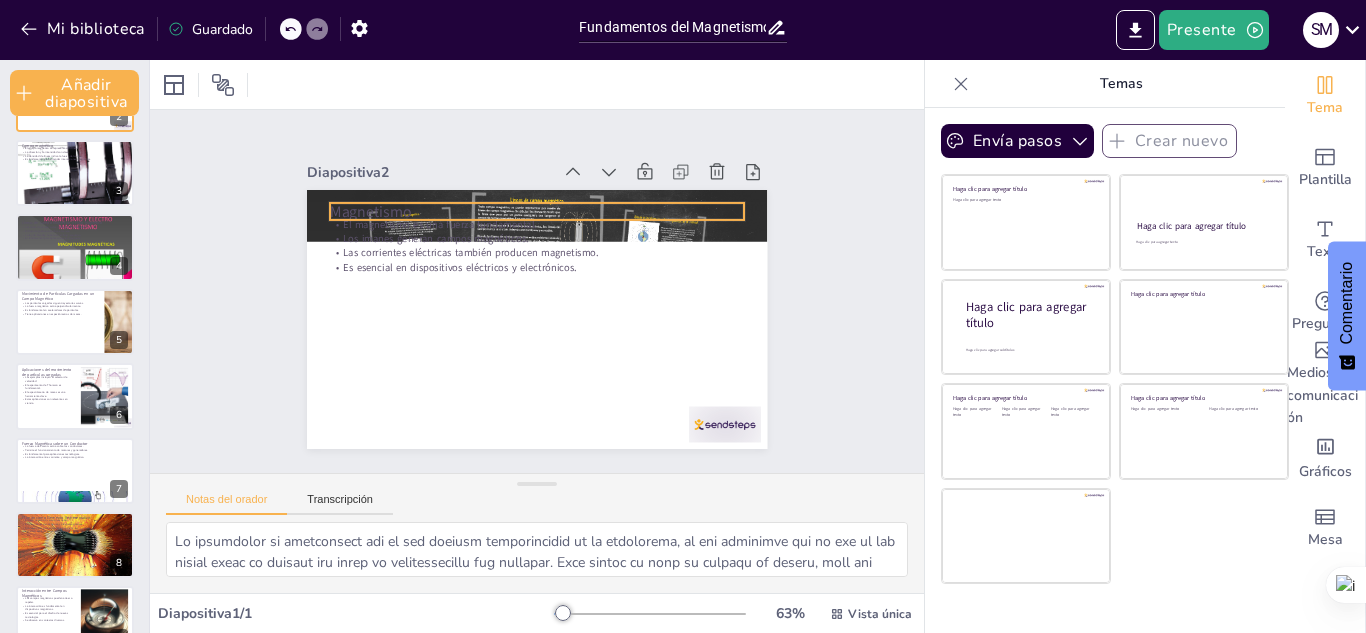 checkbox on "true" 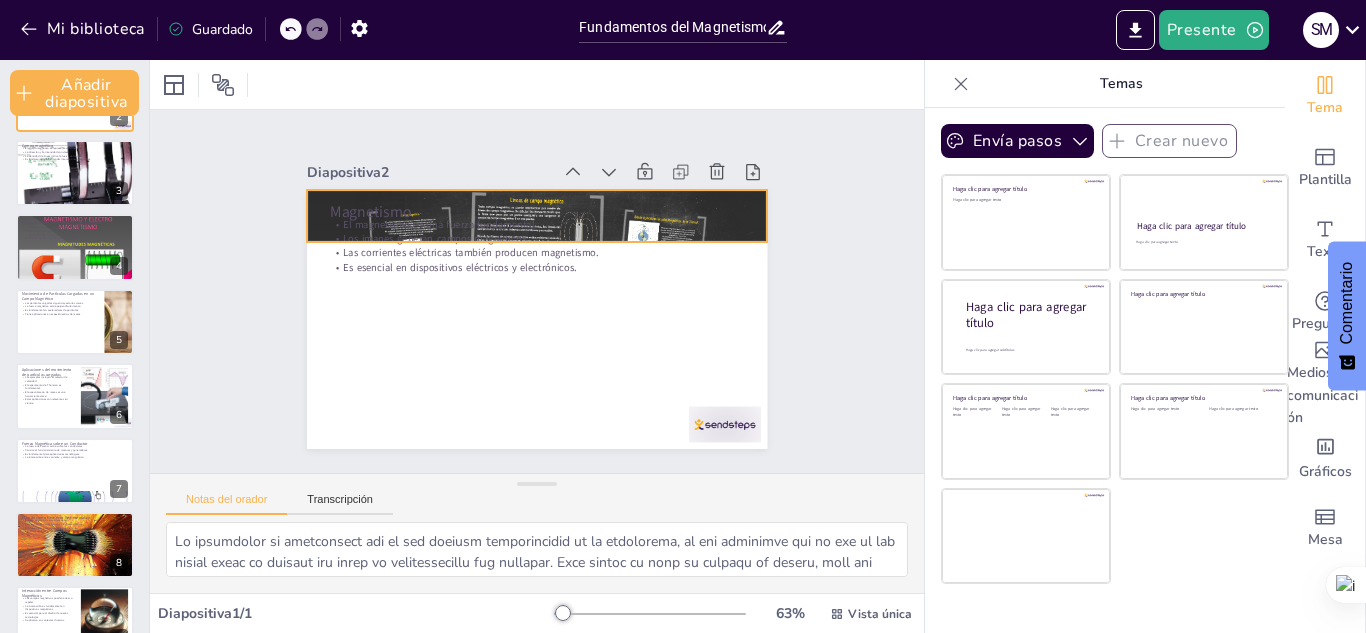 checkbox on "true" 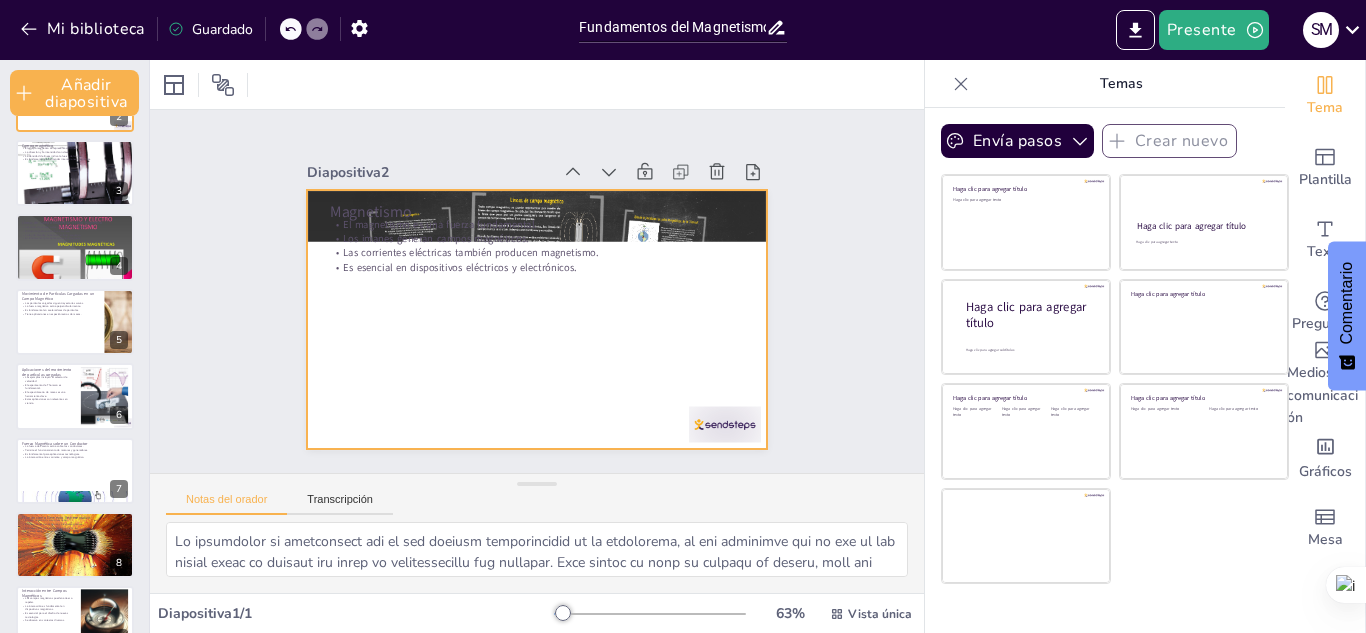 checkbox on "true" 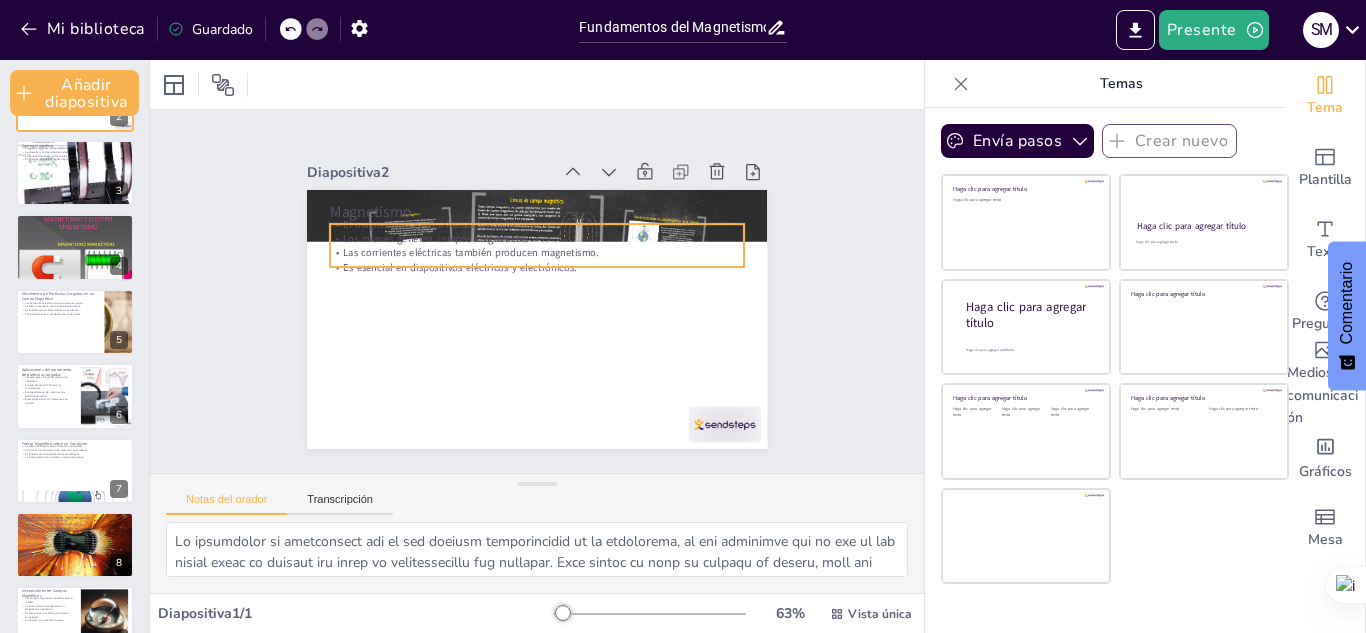 checkbox on "true" 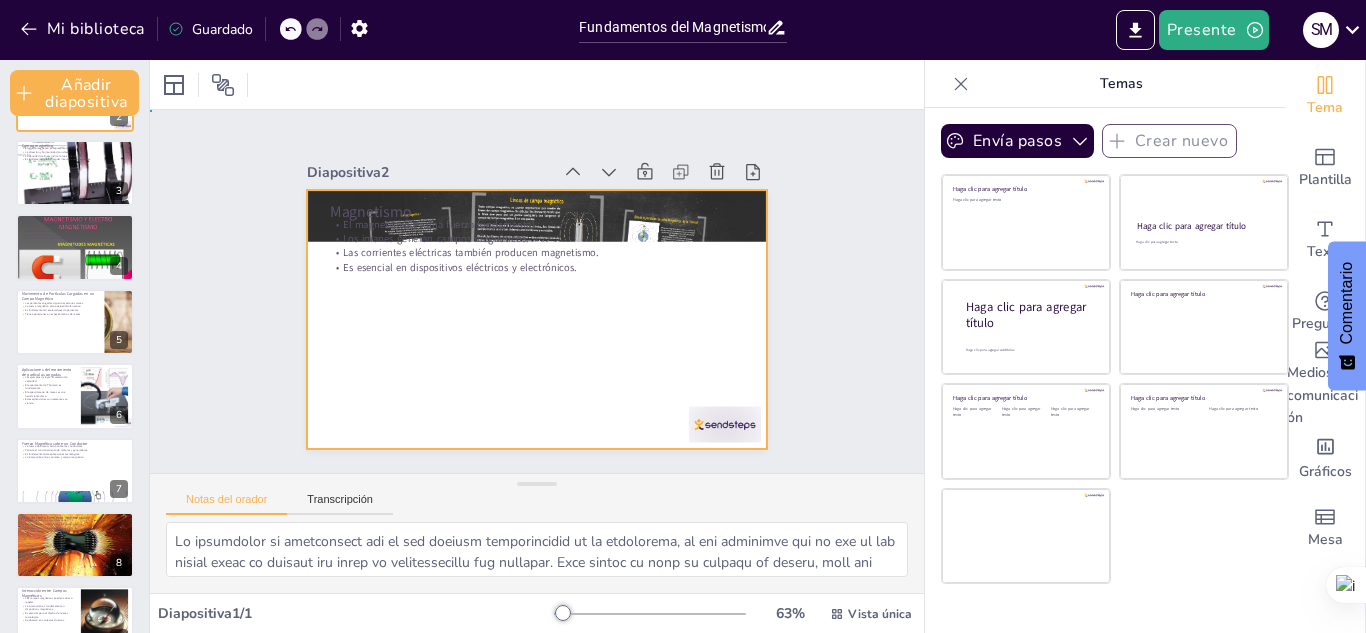 click at bounding box center [537, 319] 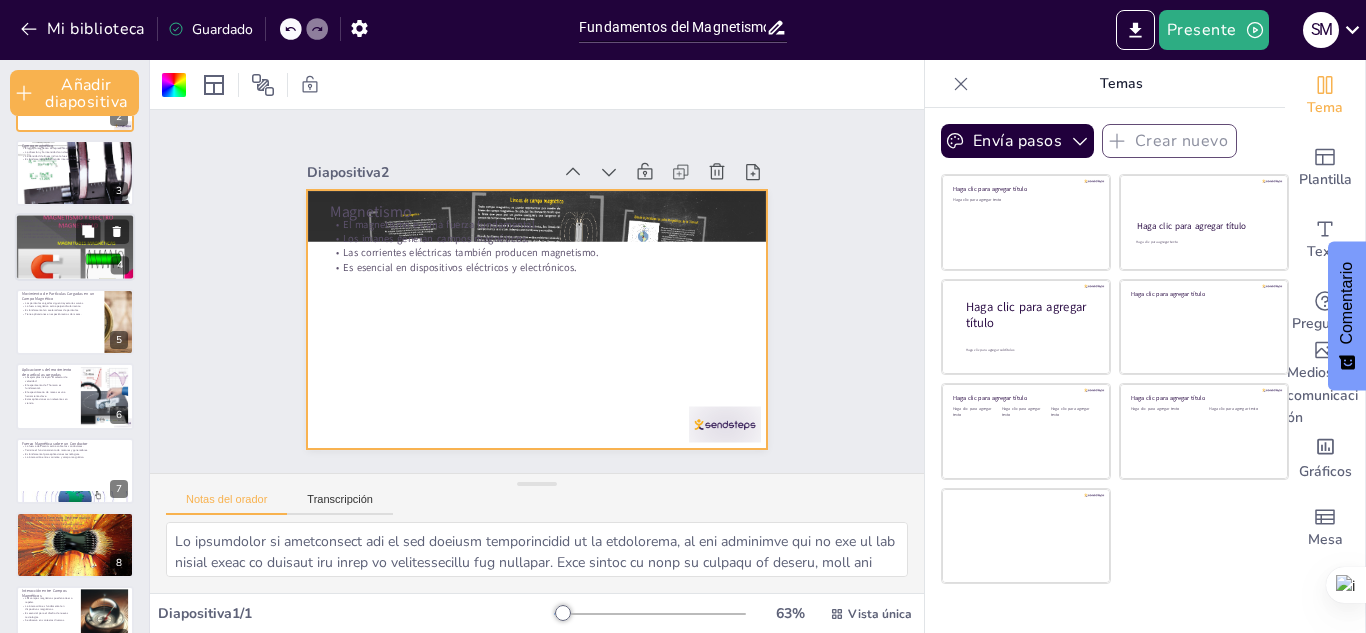 click on "La ley de Faraday se basa en el flujo magnético." at bounding box center (52, 234) 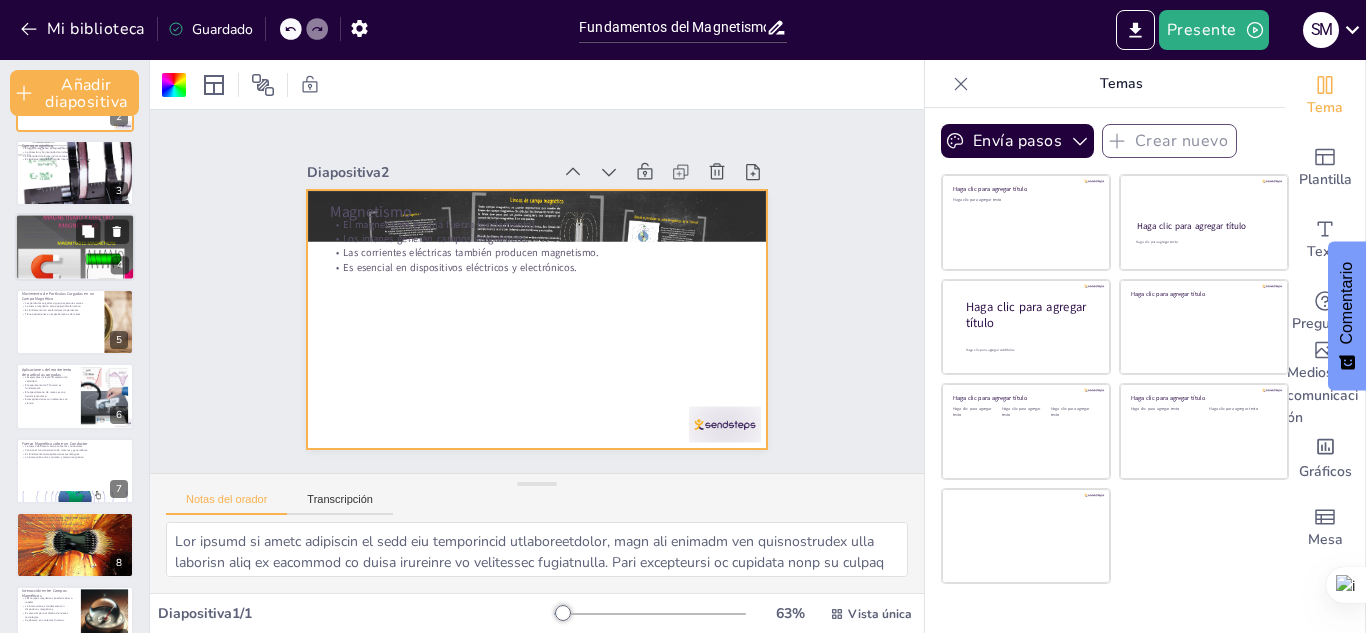 scroll, scrollTop: 14, scrollLeft: 0, axis: vertical 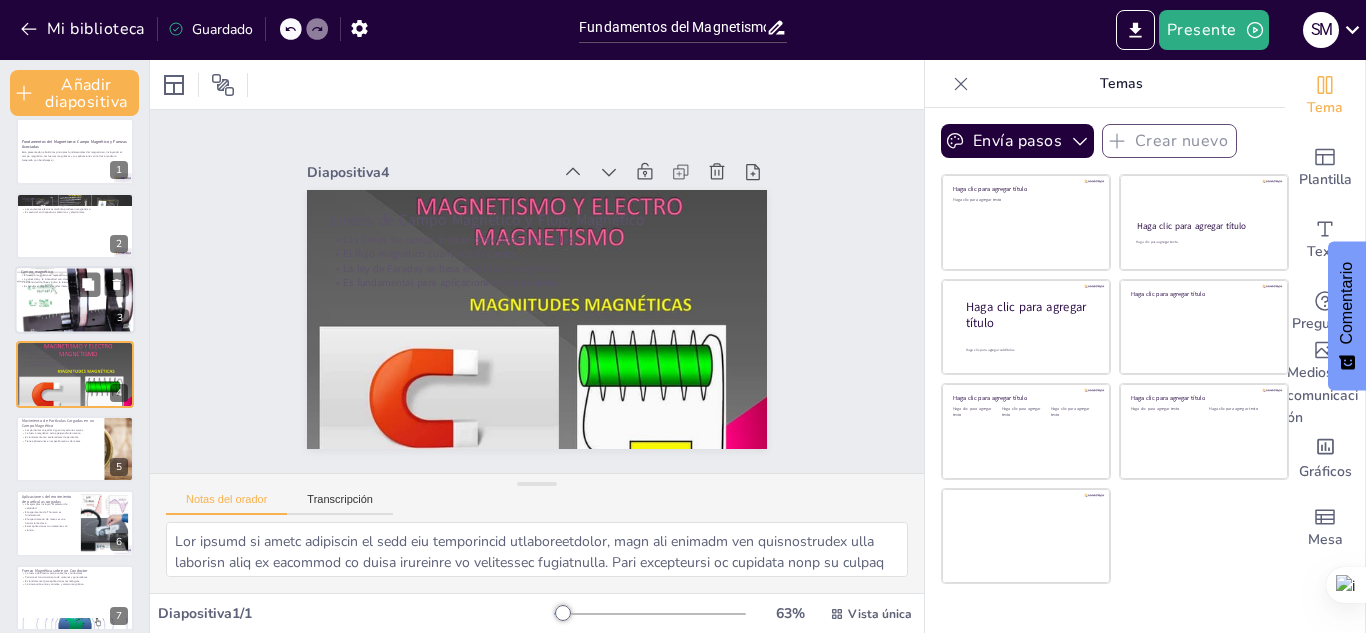 click at bounding box center (75, 300) 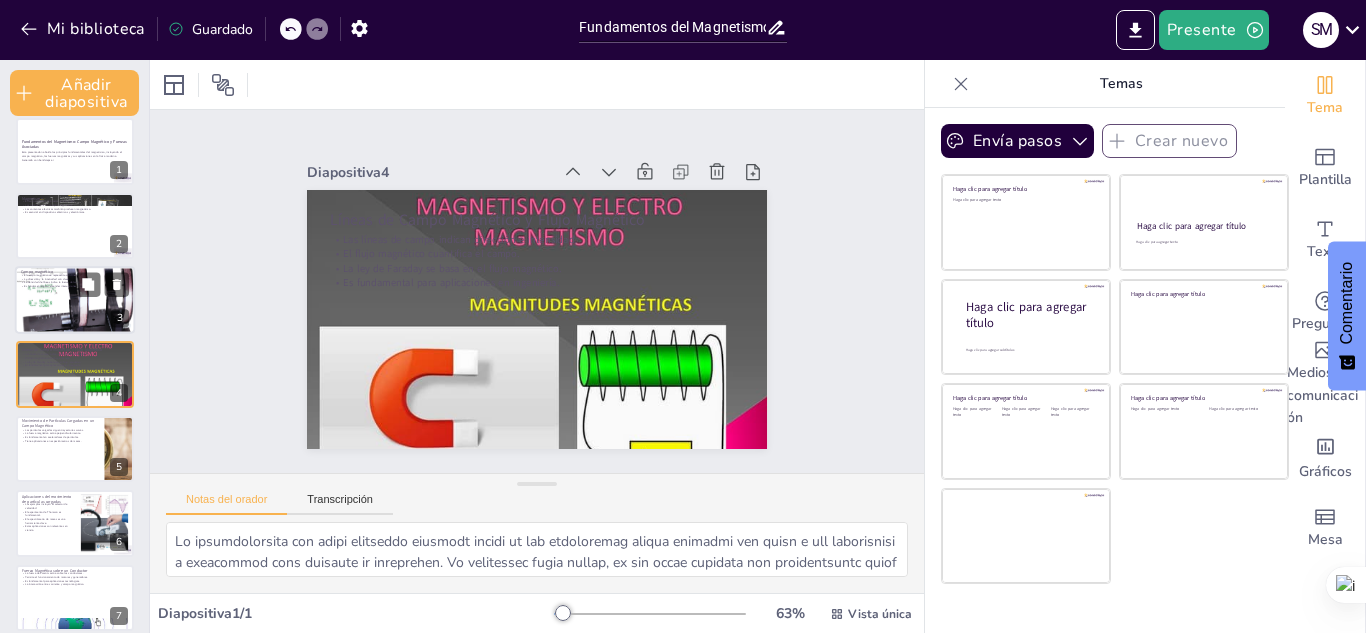 scroll, scrollTop: 0, scrollLeft: 0, axis: both 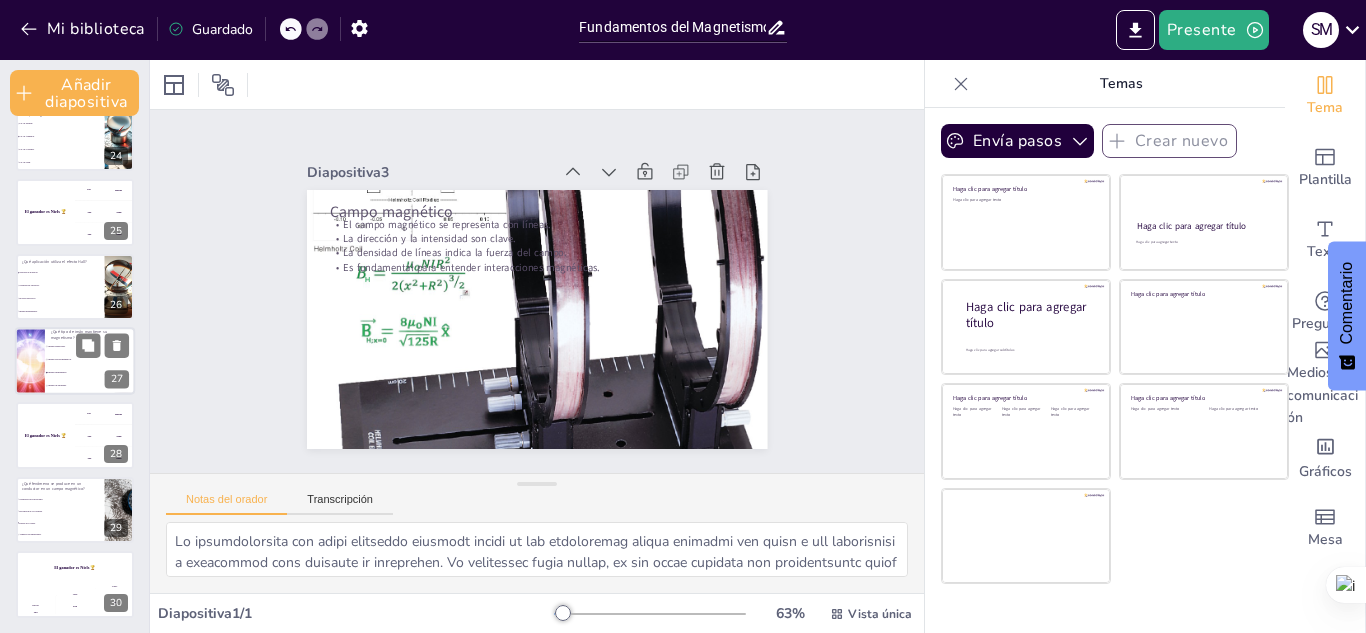 click at bounding box center (29, 361) 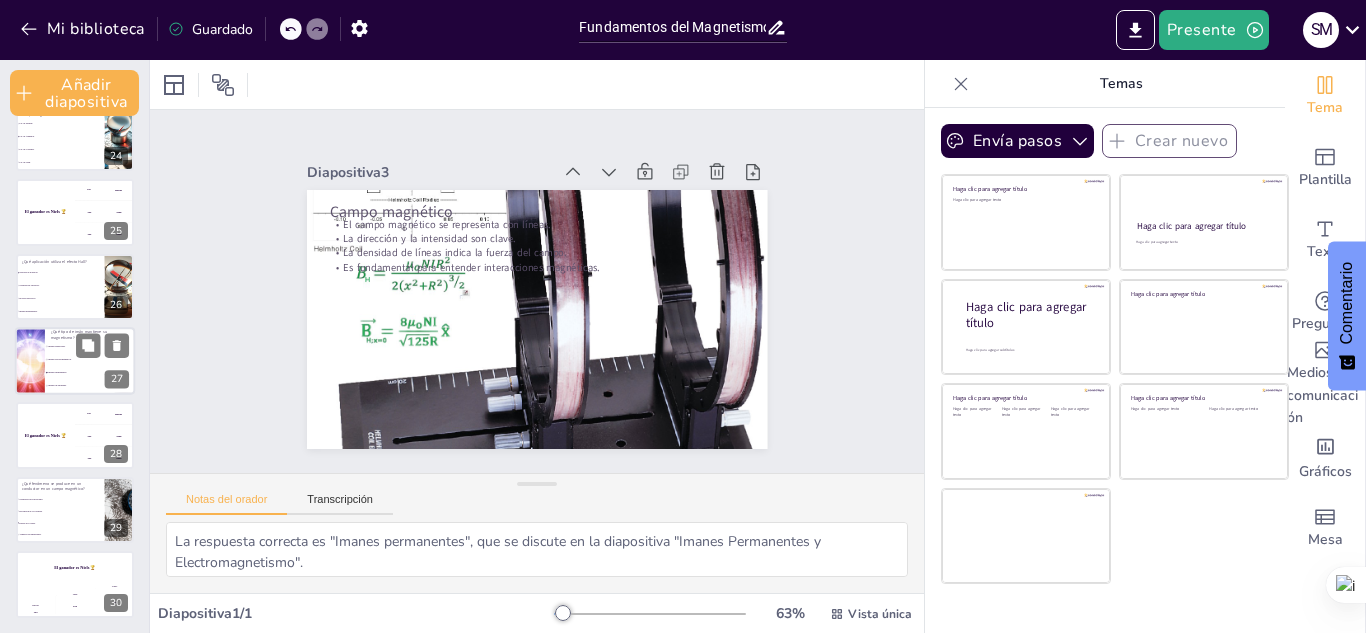 scroll, scrollTop: 1725, scrollLeft: 0, axis: vertical 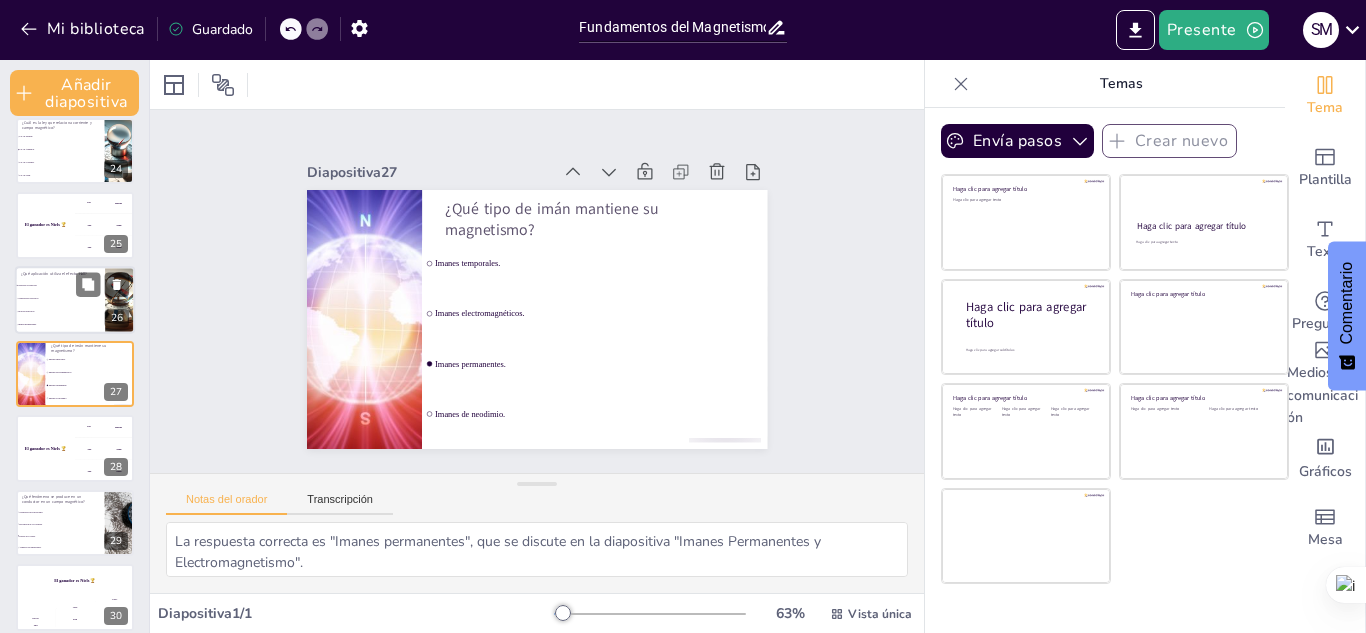 click on "Generadores eléctricos." at bounding box center [60, 298] 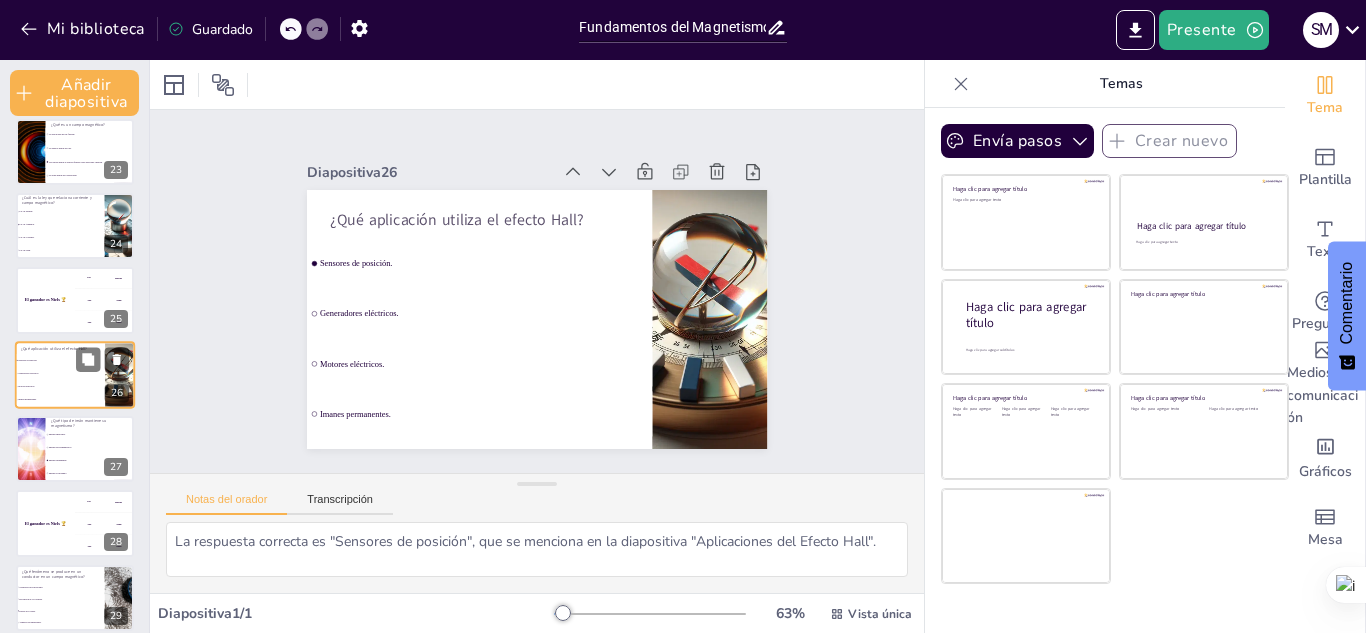 click on "El ganador es    Niels 🏆" at bounding box center [45, 300] 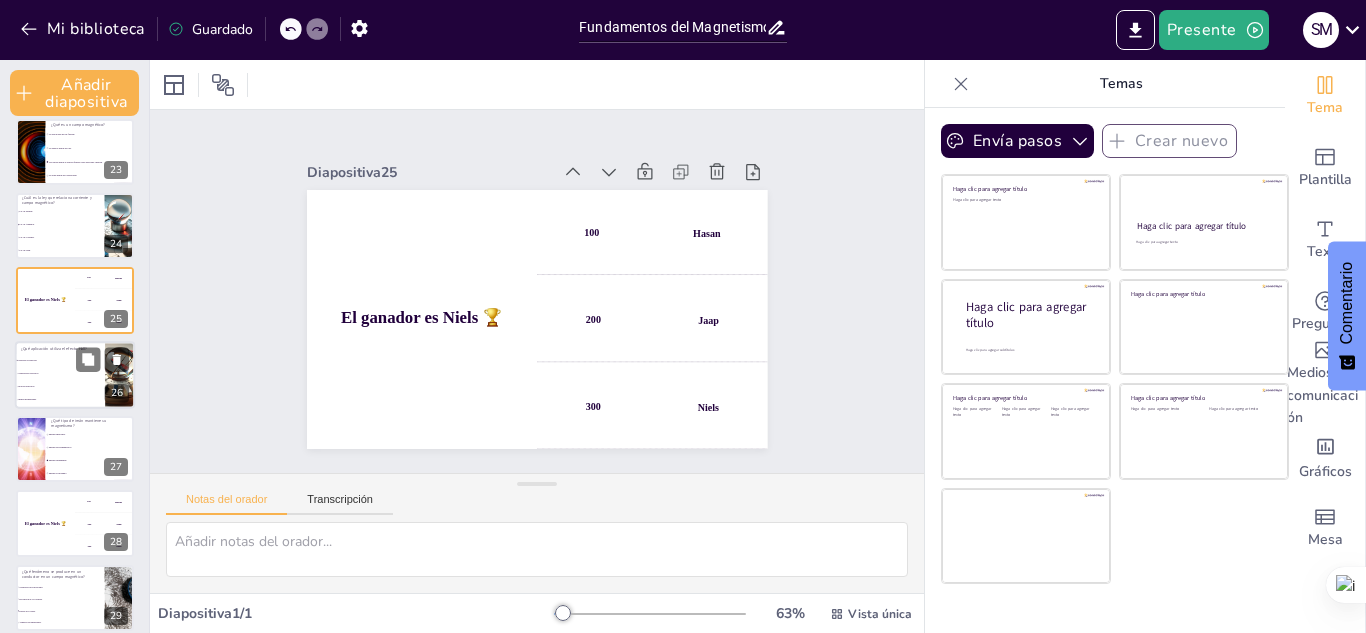 scroll, scrollTop: 1576, scrollLeft: 0, axis: vertical 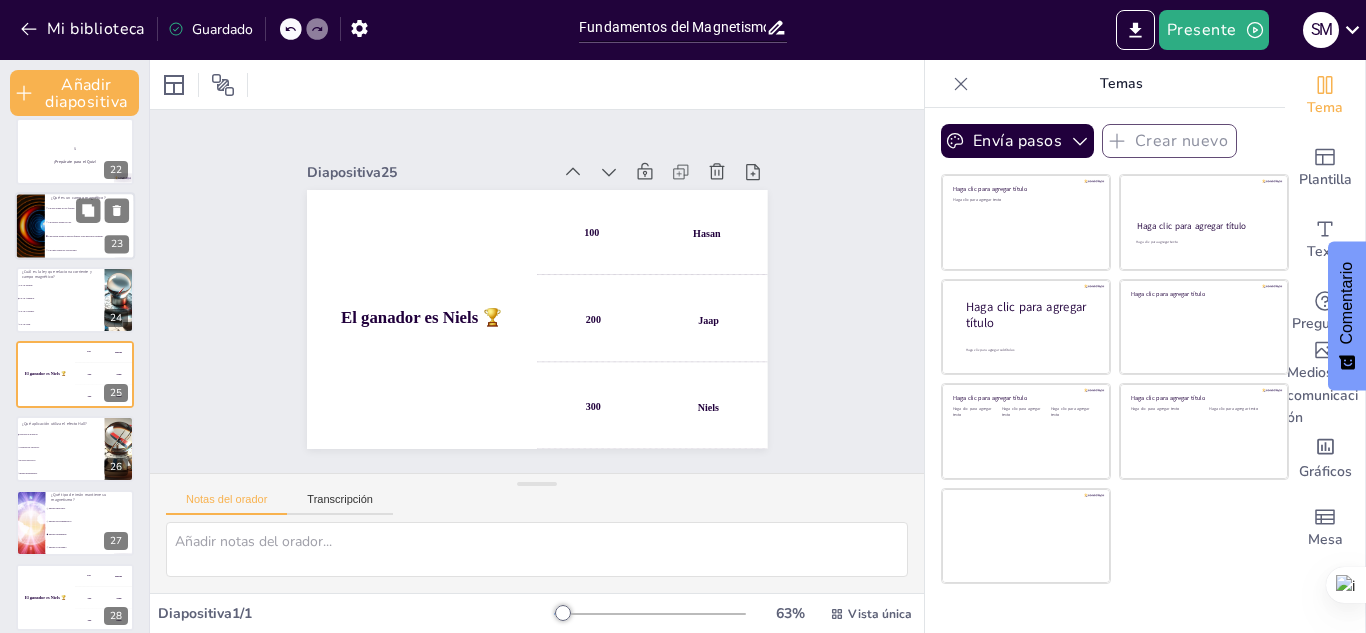 click on "Un lugar donde hay electricidad." at bounding box center [90, 250] 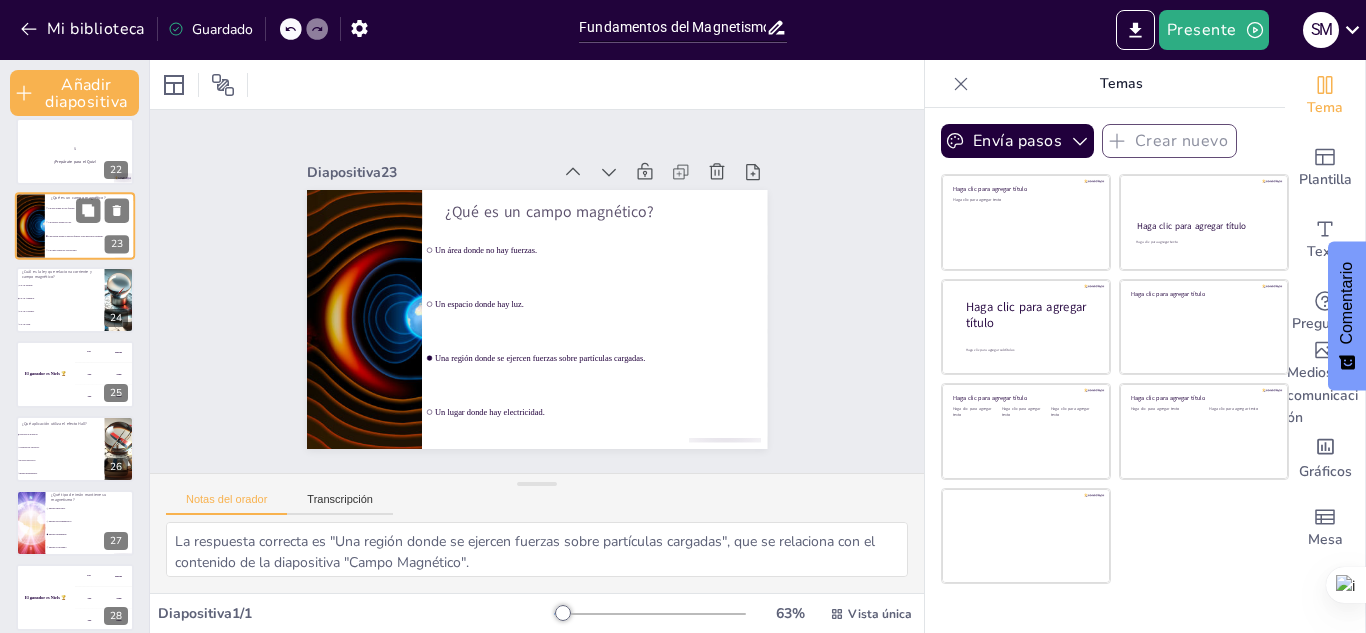 scroll, scrollTop: 1427, scrollLeft: 0, axis: vertical 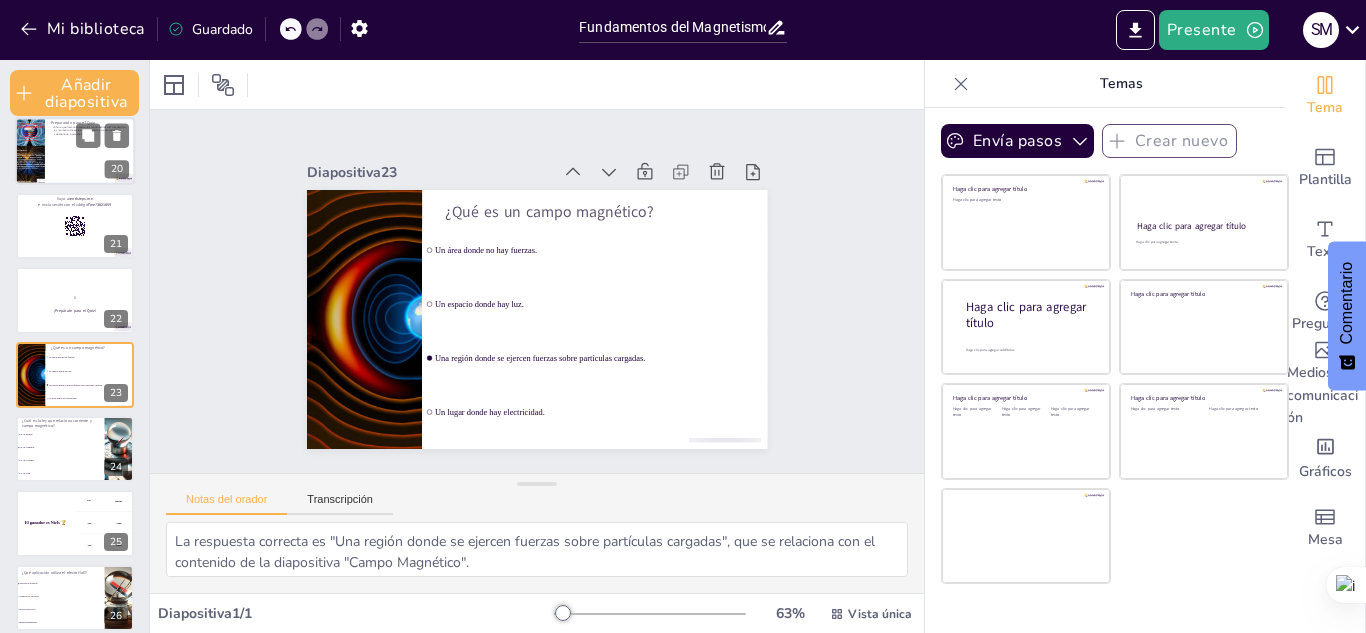 click at bounding box center (29, 152) 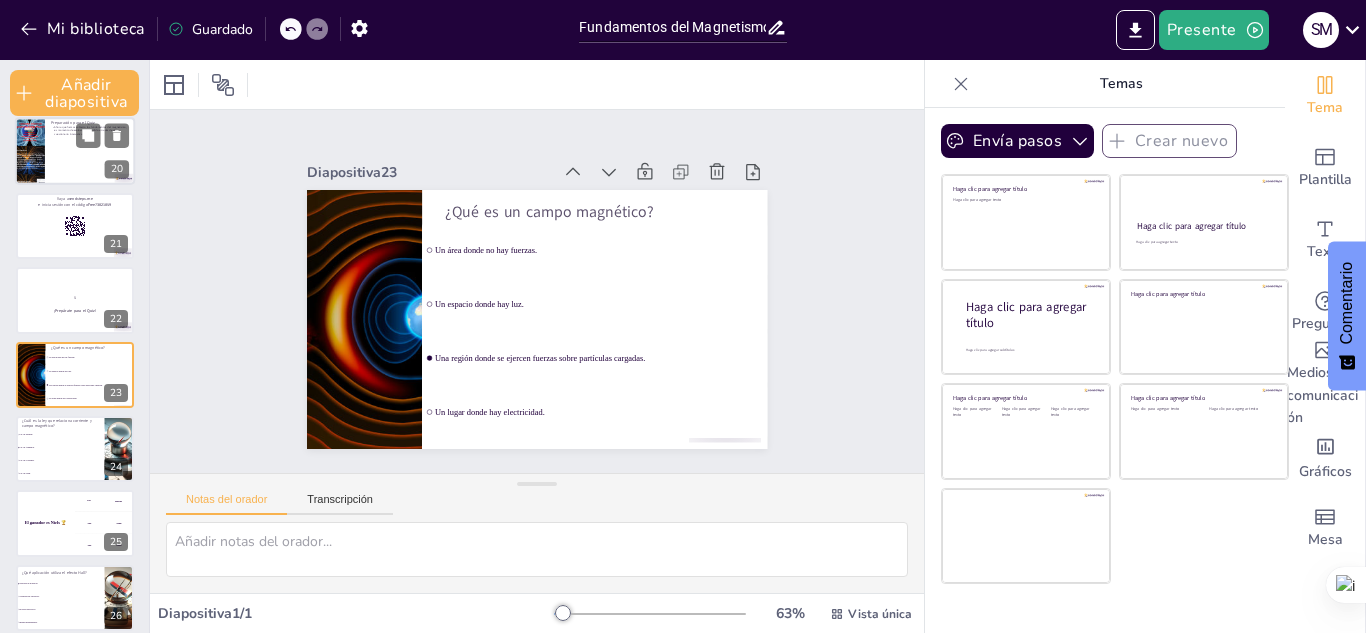 scroll, scrollTop: 1204, scrollLeft: 0, axis: vertical 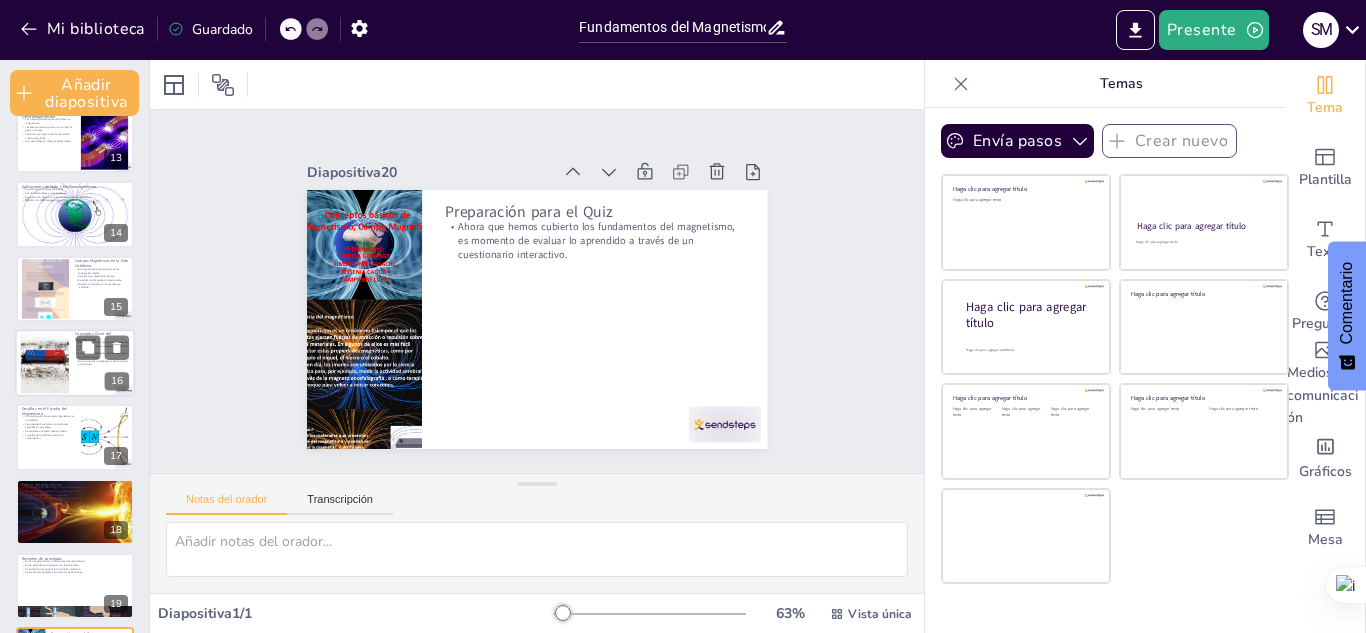 click at bounding box center (45, 363) 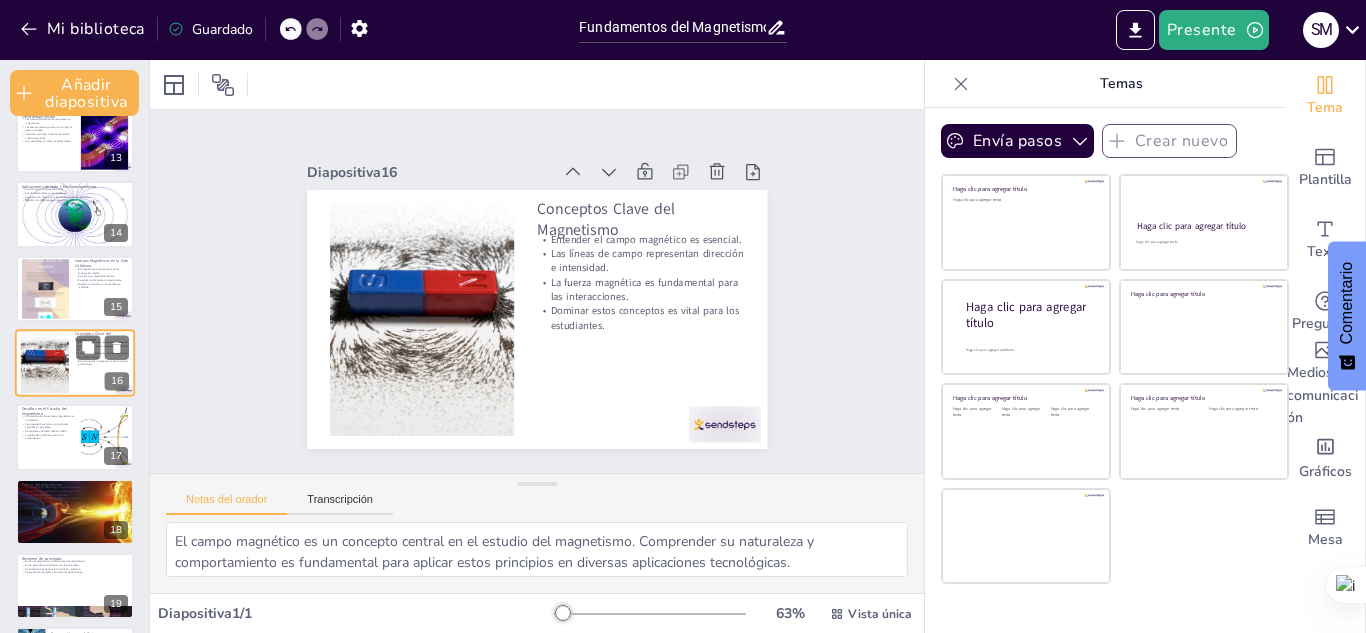 scroll, scrollTop: 906, scrollLeft: 0, axis: vertical 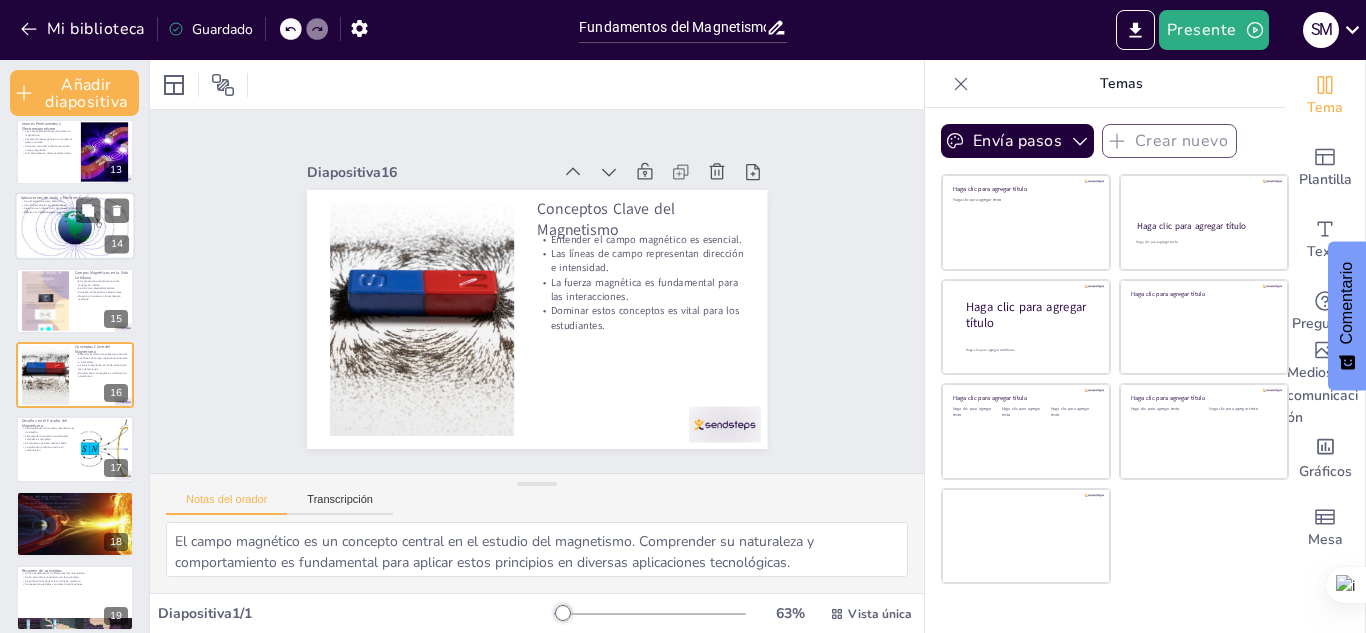 click at bounding box center (75, 226) 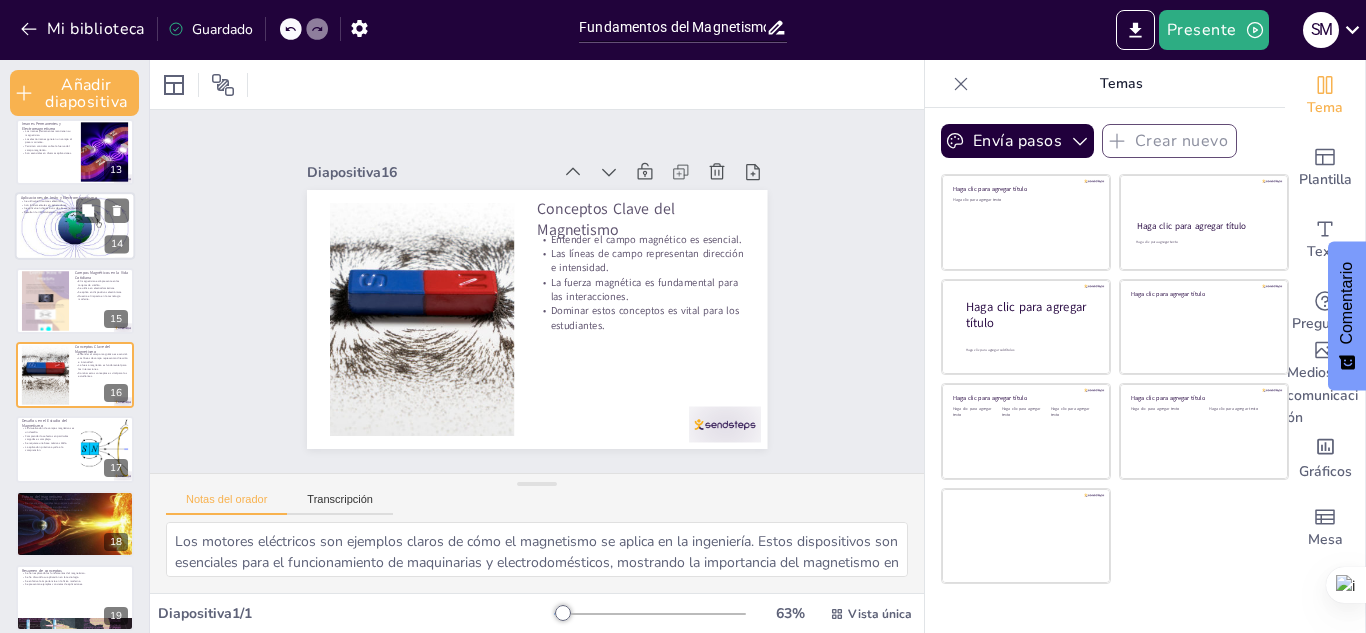 scroll, scrollTop: 758, scrollLeft: 0, axis: vertical 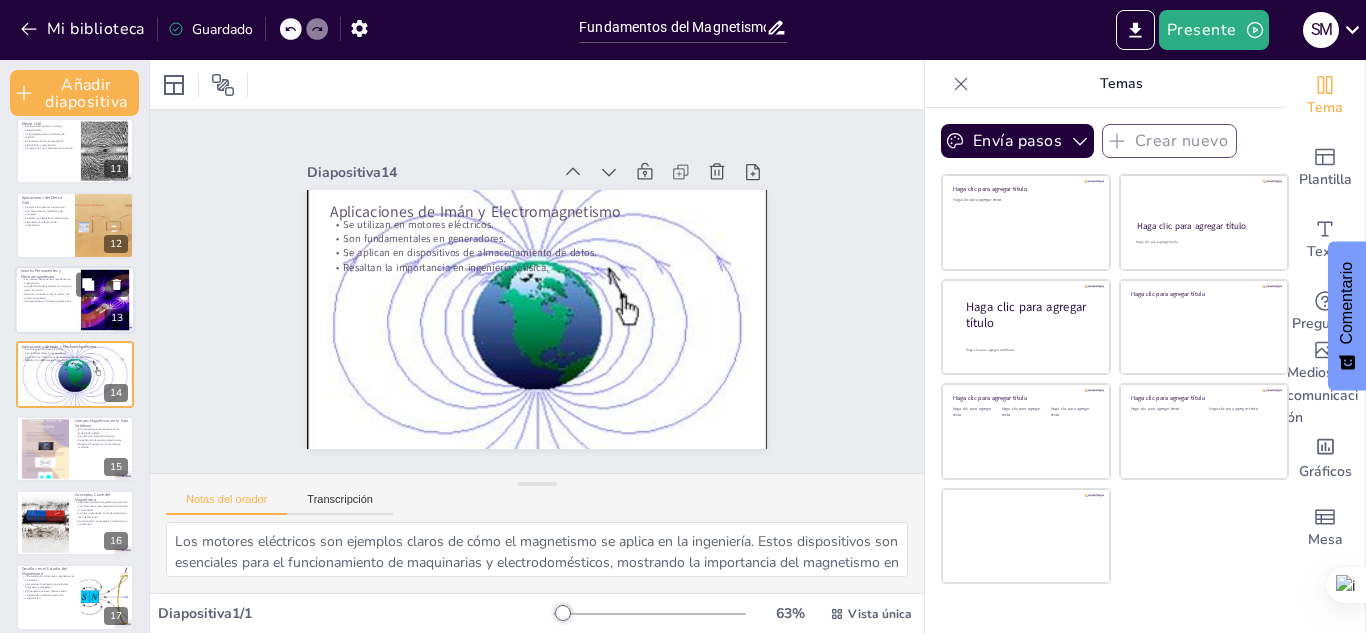 click at bounding box center [75, 300] 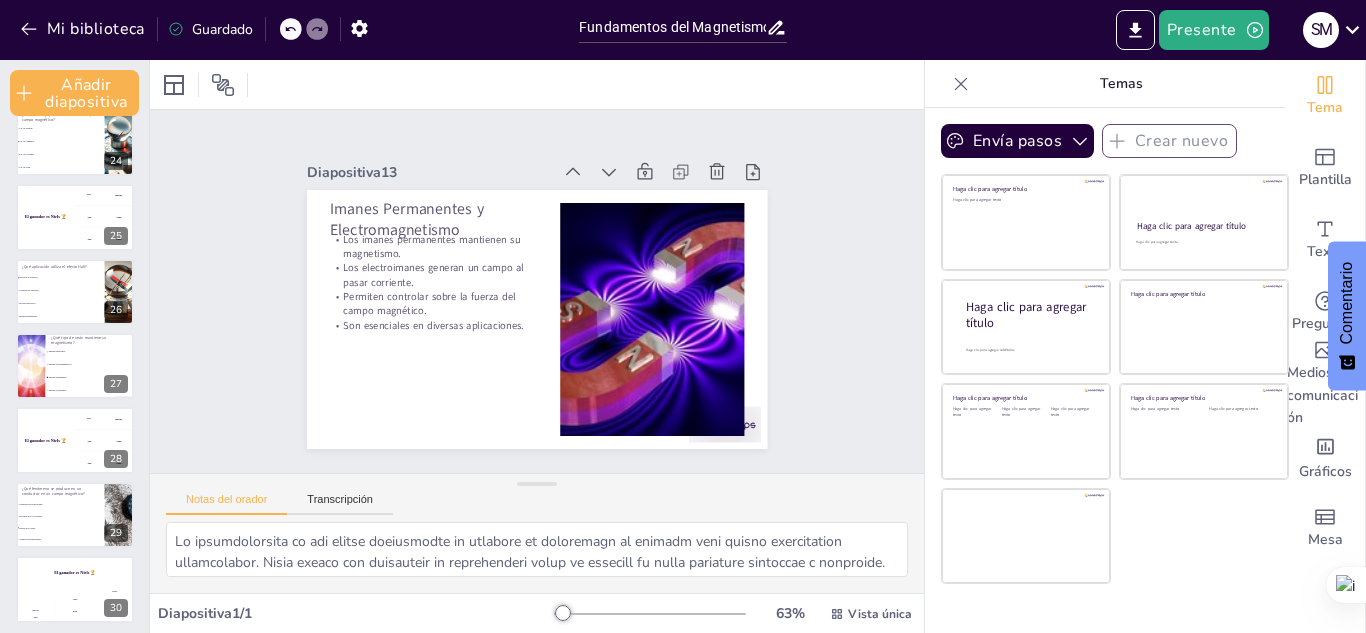 scroll, scrollTop: 1738, scrollLeft: 0, axis: vertical 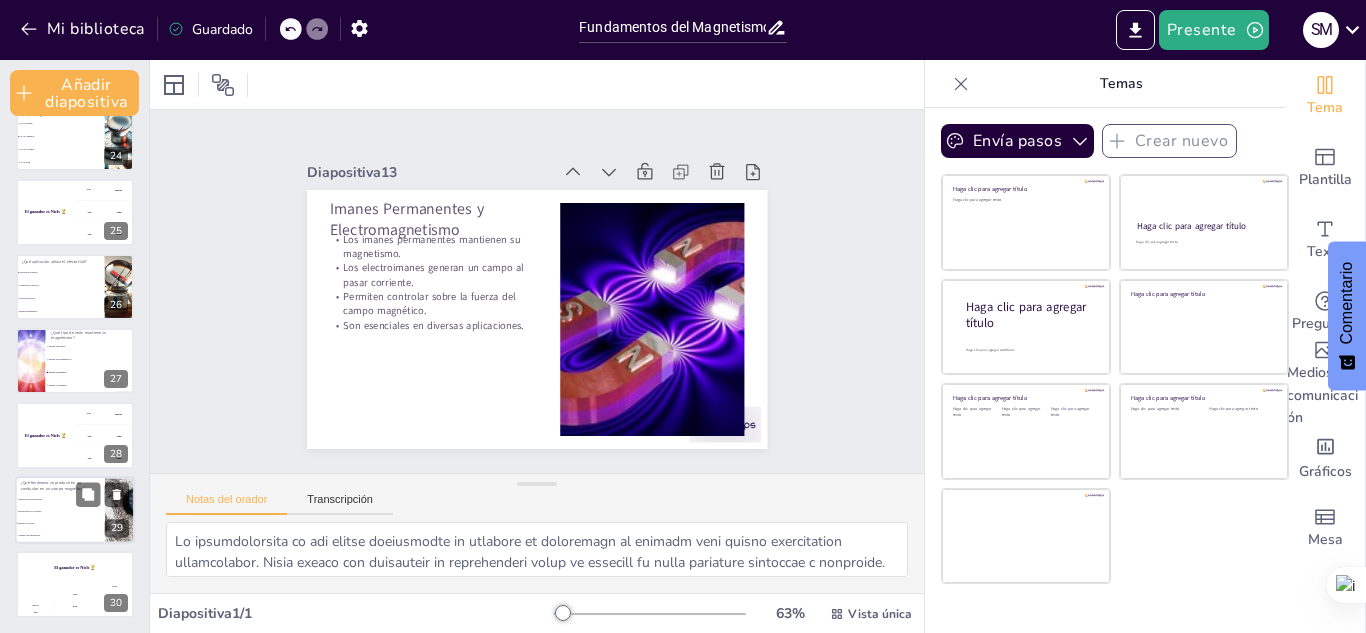 click on "¿Qué fenómeno se produce en un conductor en un campo magnético?" at bounding box center [53, 485] 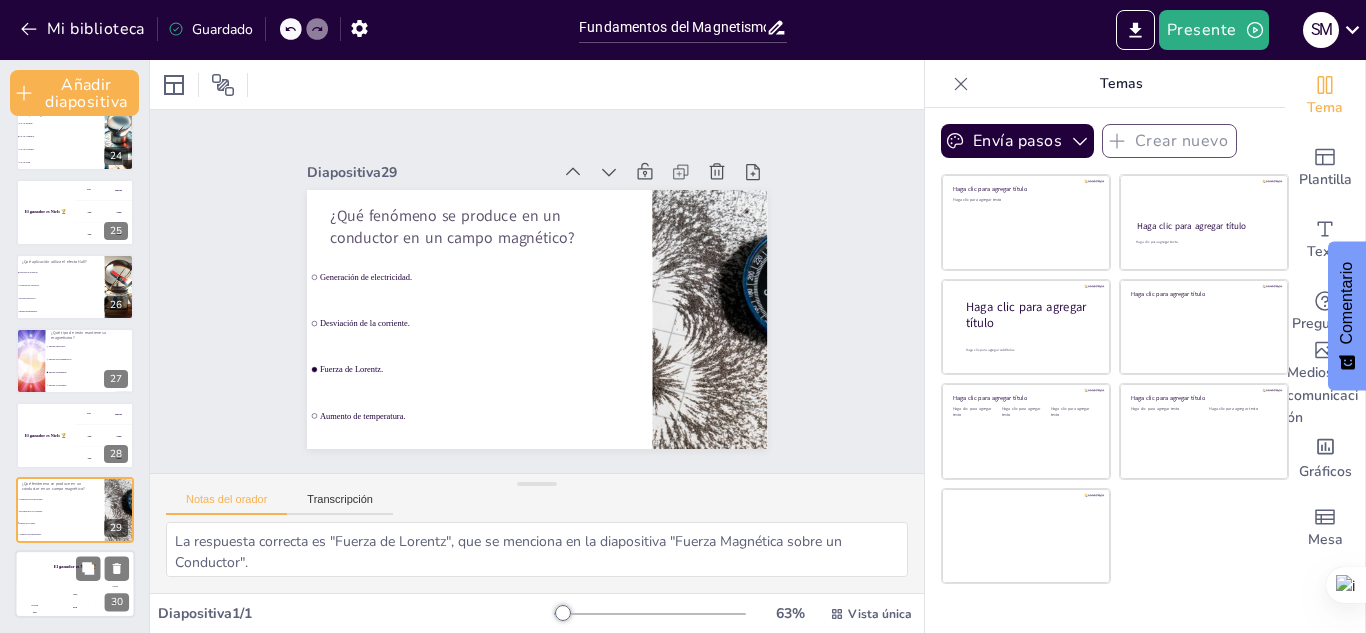 click on "El ganador es    Niels 🏆" at bounding box center [75, 567] 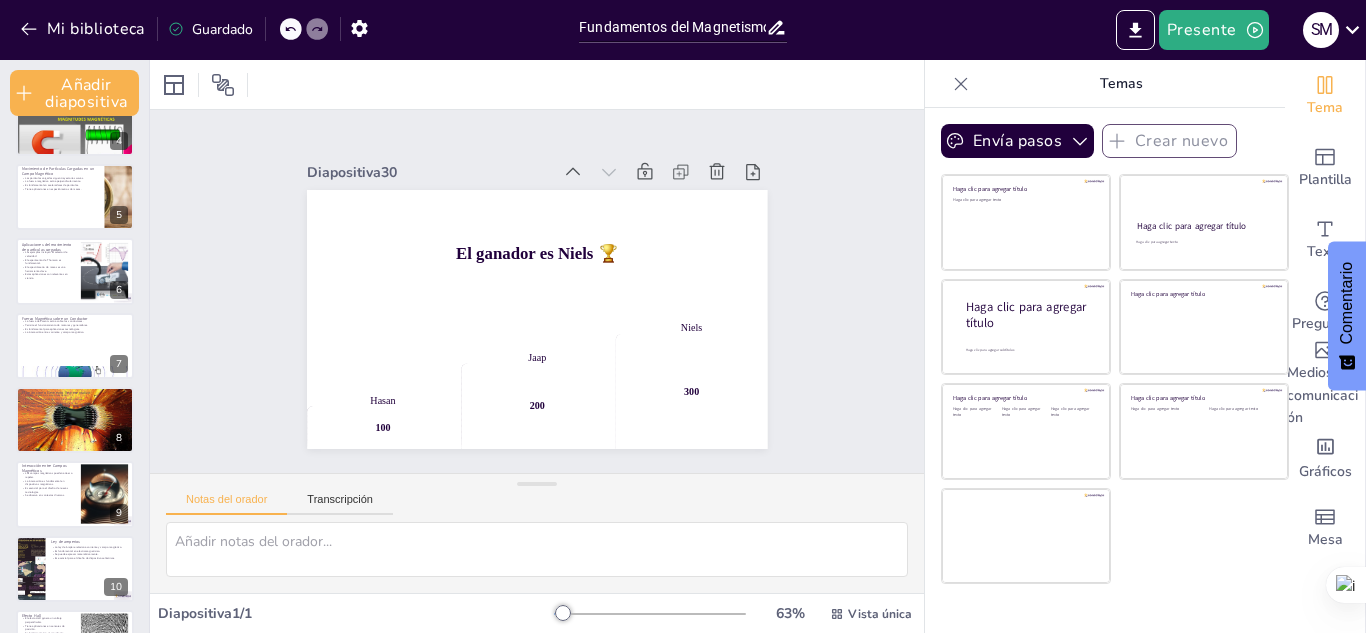 scroll, scrollTop: 0, scrollLeft: 0, axis: both 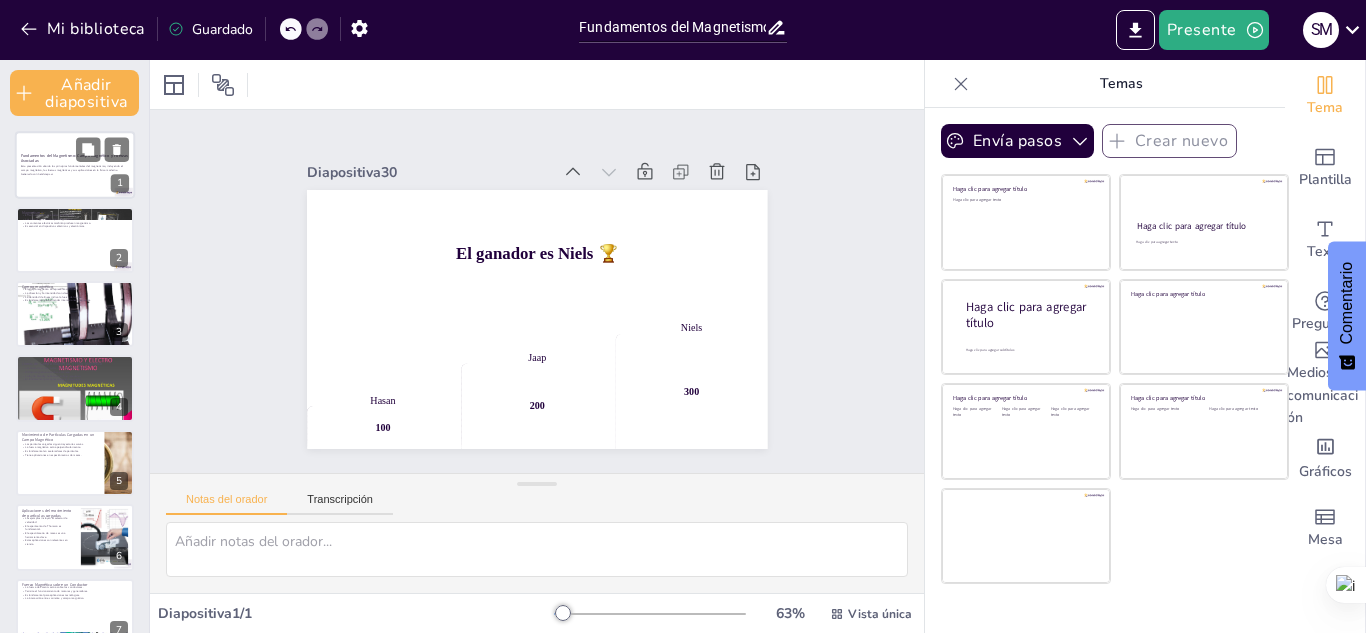 click at bounding box center (75, 166) 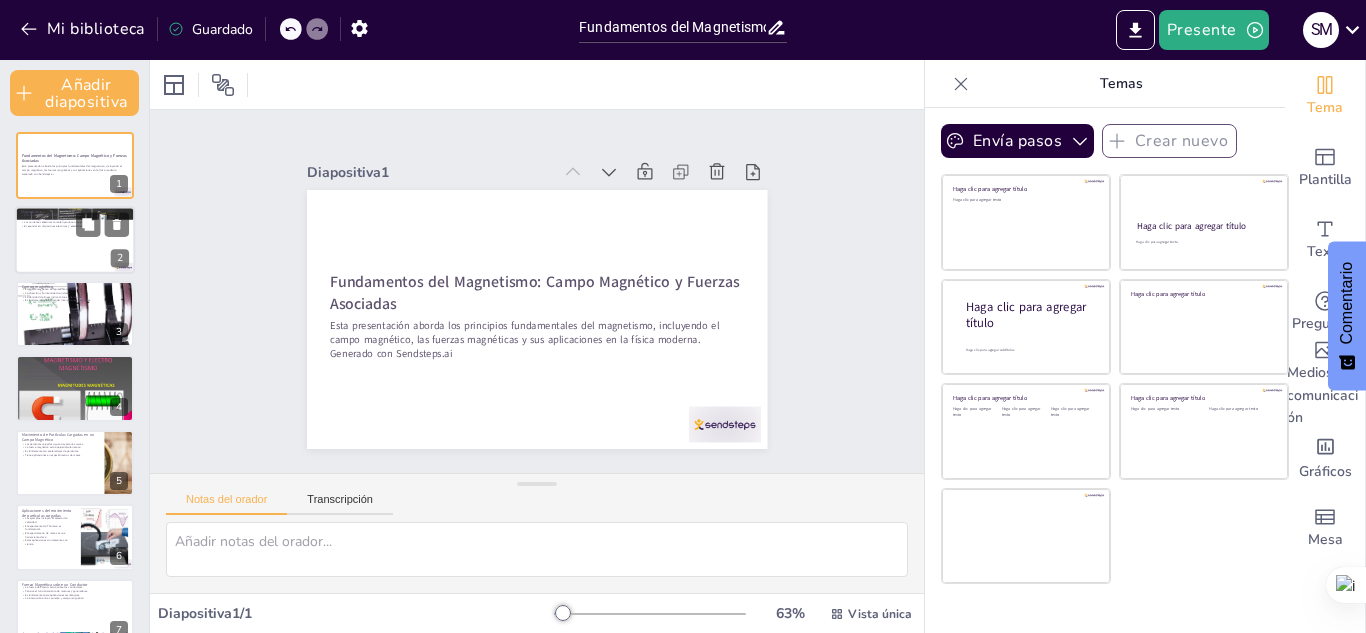click at bounding box center [75, 240] 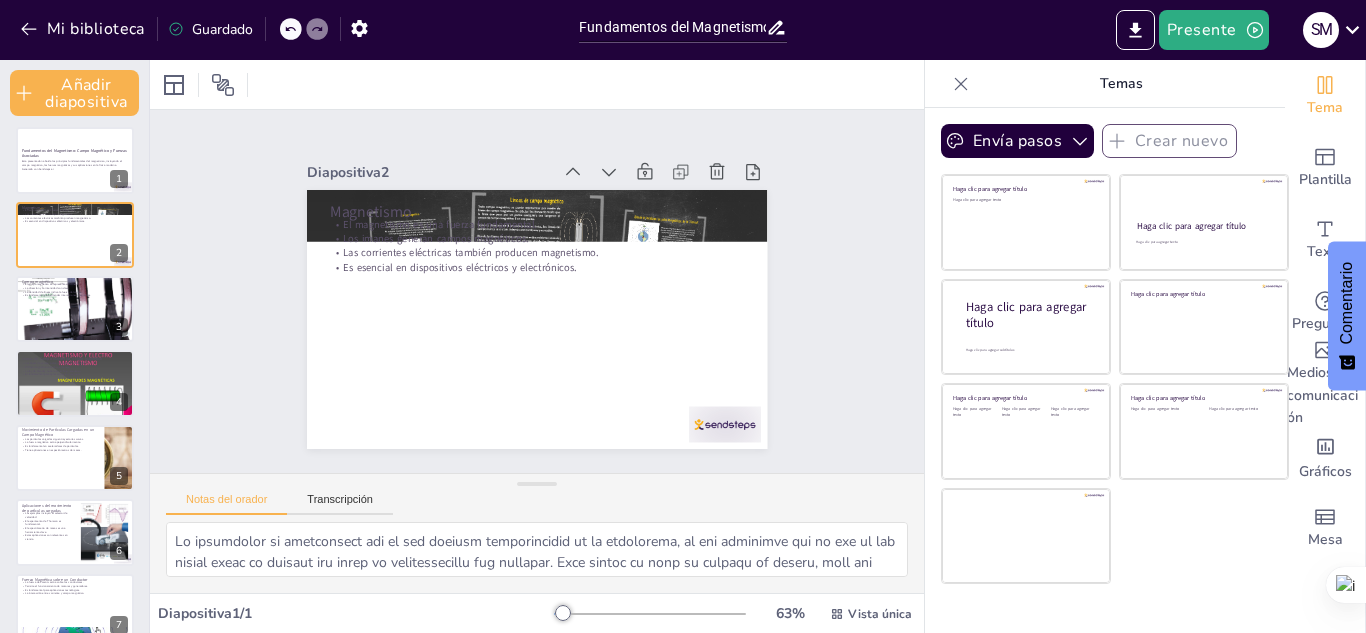 scroll, scrollTop: 0, scrollLeft: 0, axis: both 